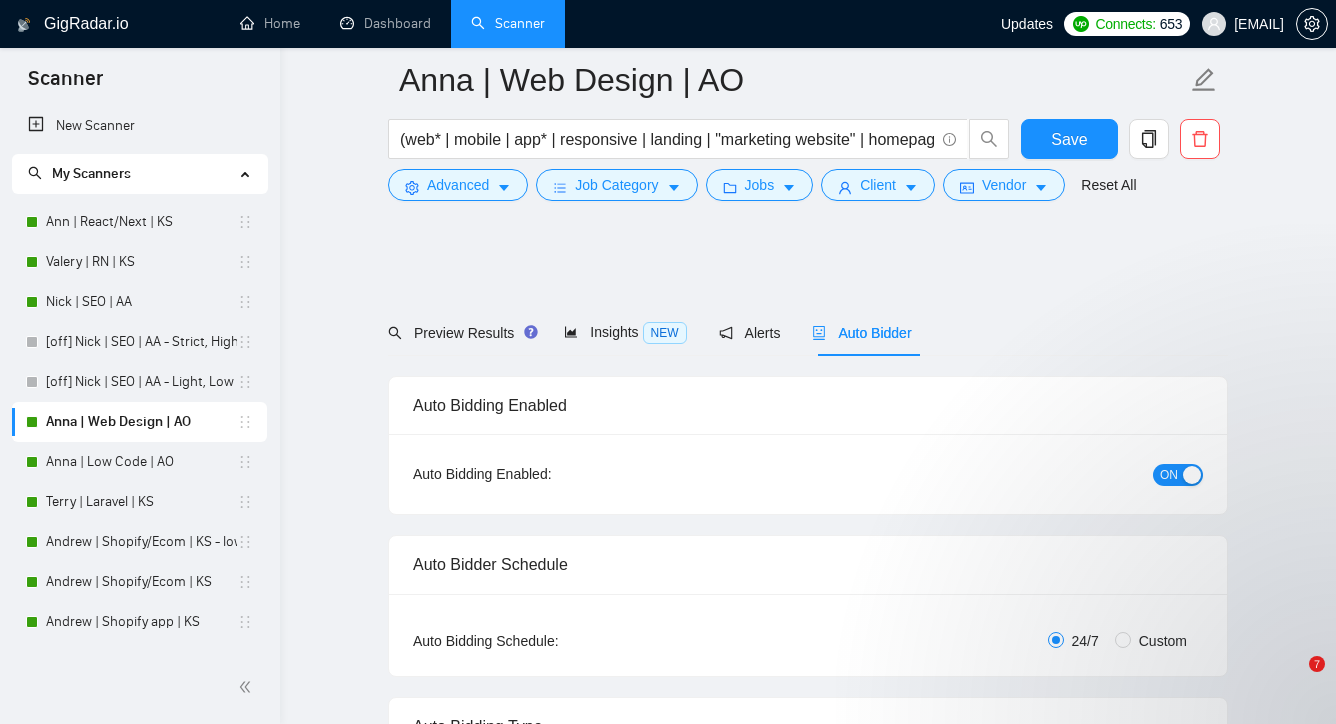 scroll, scrollTop: 2323, scrollLeft: 0, axis: vertical 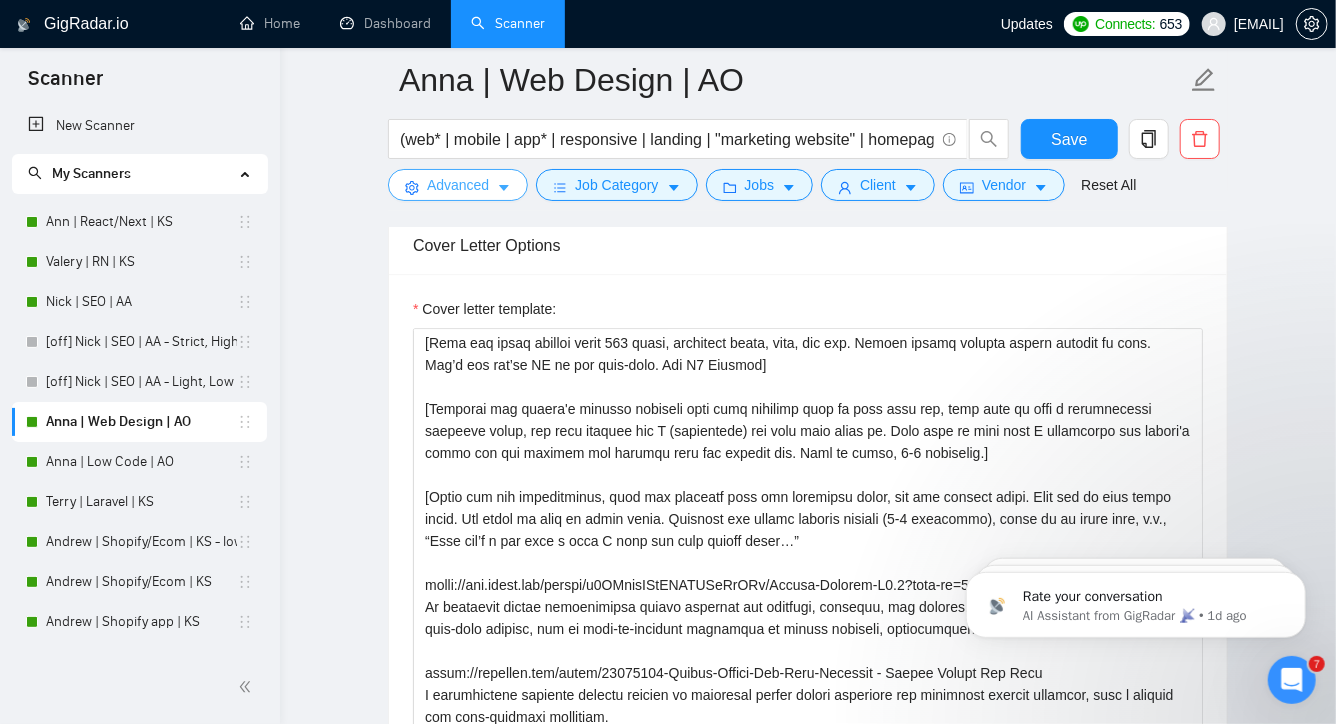click 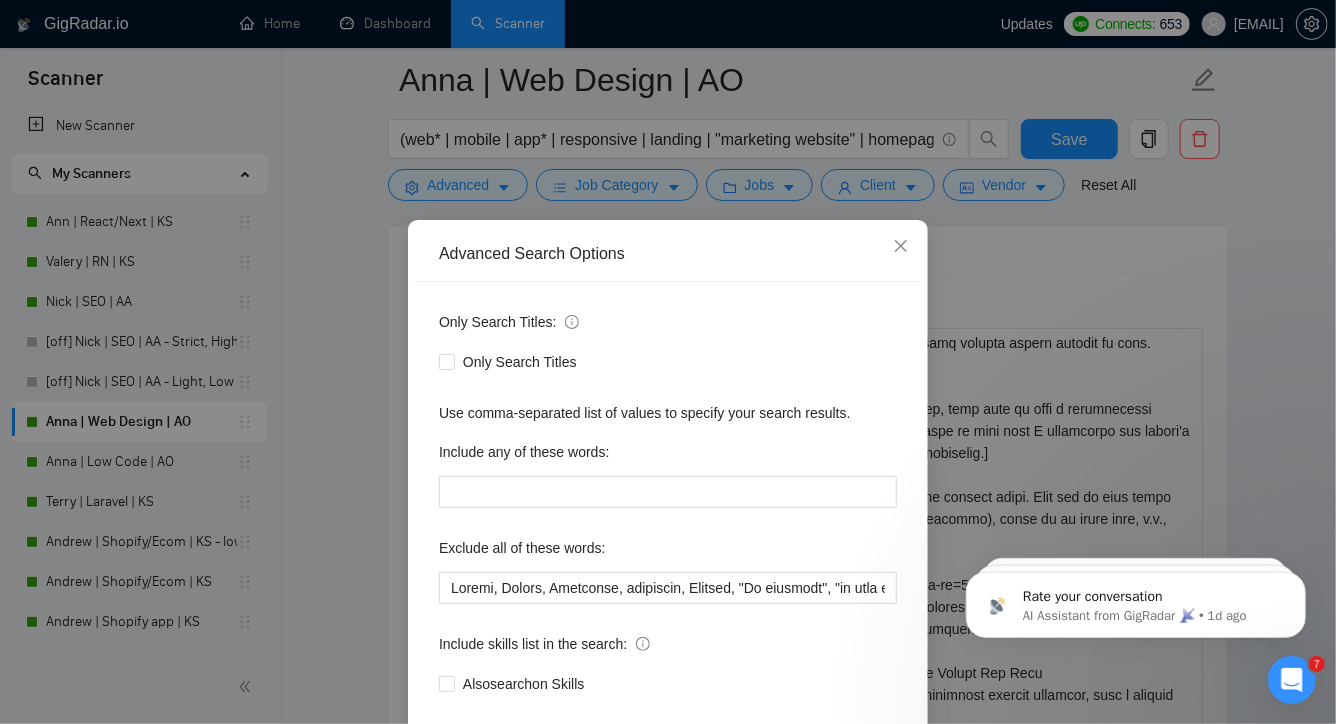 scroll, scrollTop: 107, scrollLeft: 0, axis: vertical 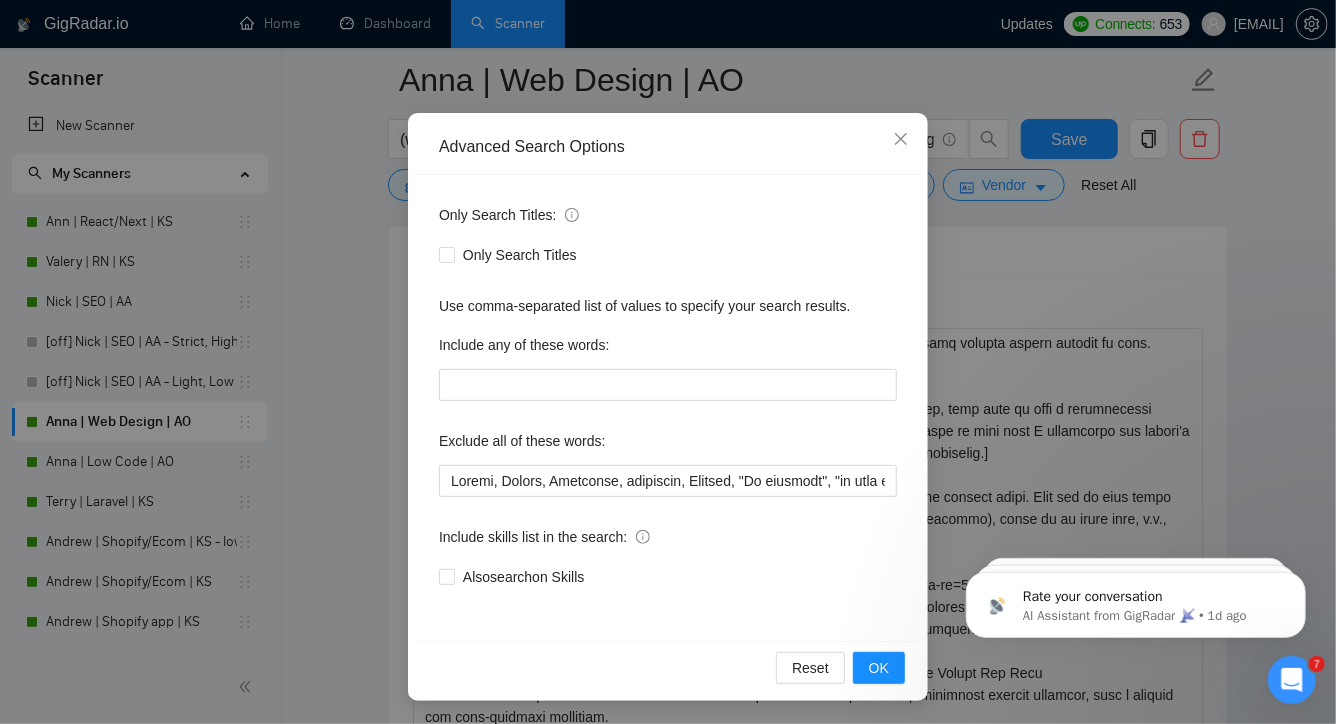 click on "Advanced Search Options Only Search Titles:   Only Search Titles Use comma-separated list of values to specify your search results. Include any of these words: Exclude all of these words: Include skills list in the search:   Also  search  on Skills Reset OK" at bounding box center [668, 362] 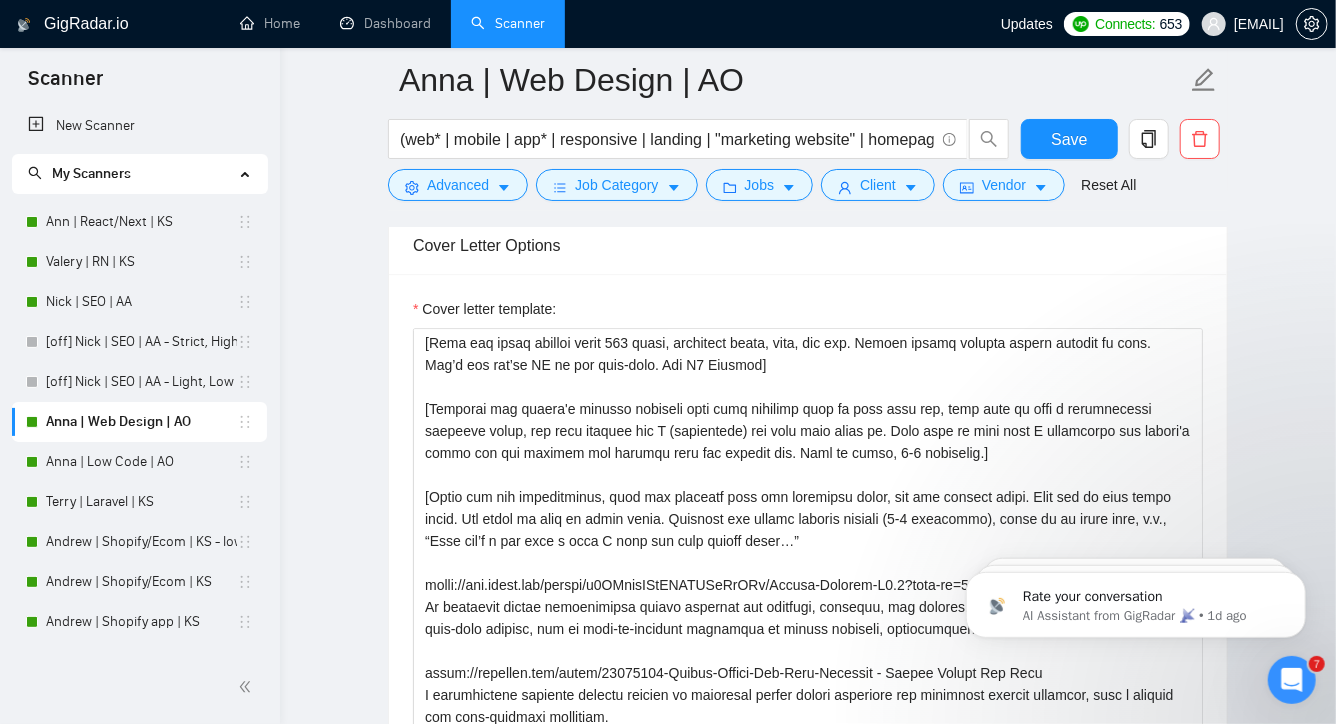 scroll, scrollTop: 7, scrollLeft: 0, axis: vertical 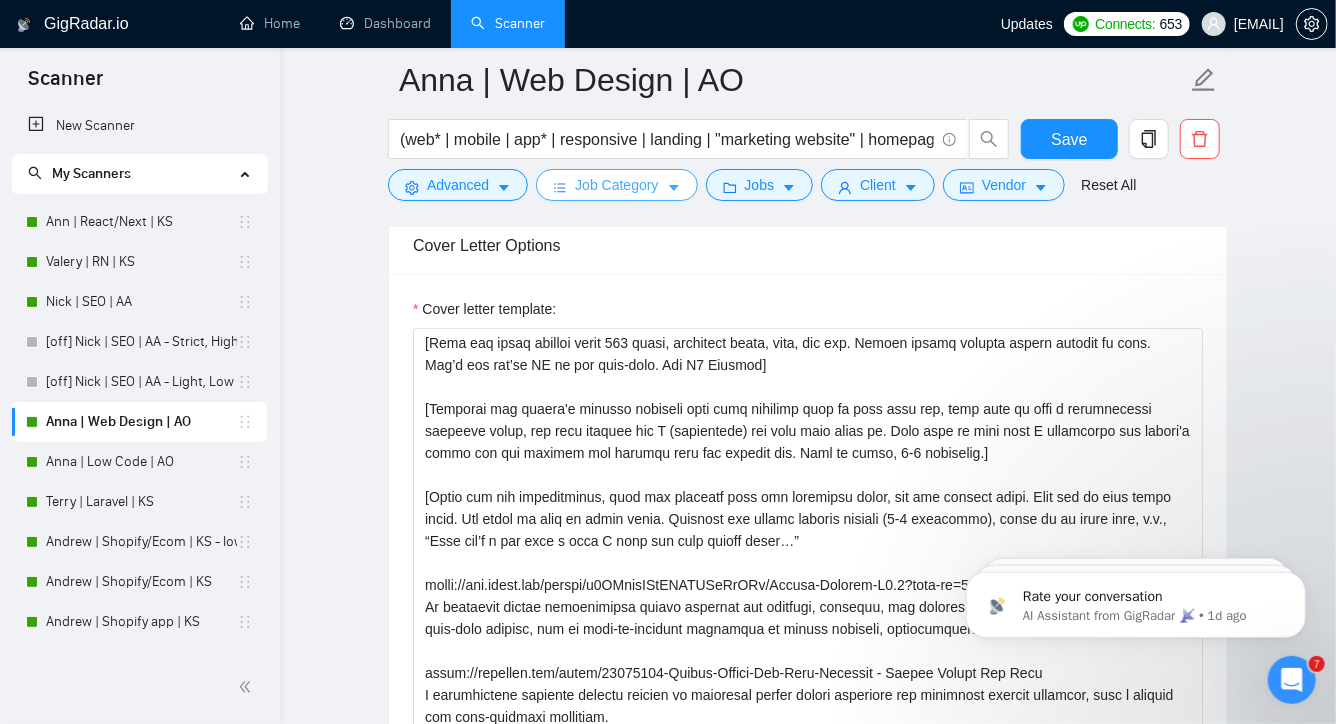 click on "Job Category" at bounding box center [616, 185] 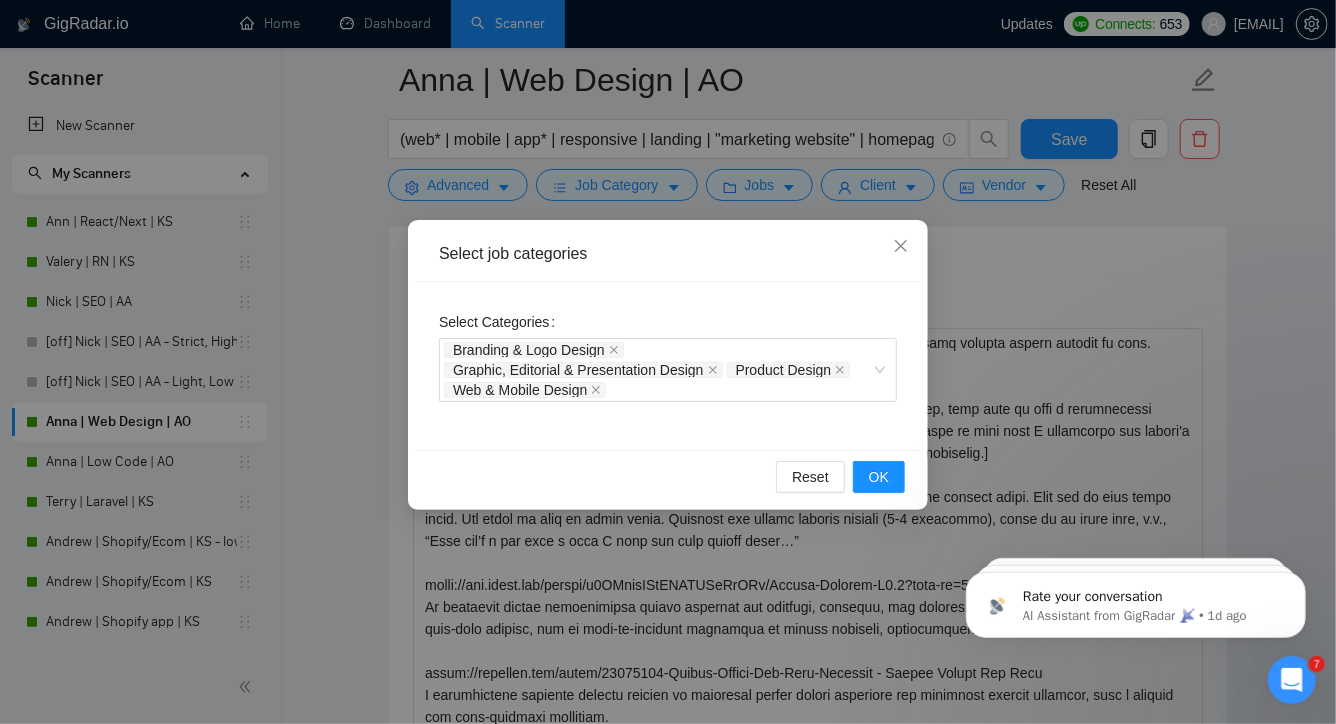 click on "Select job categories Select Categories Branding & Logo Design Graphic, Editorial & Presentation Design Product Design Web & Mobile Design   Reset OK" at bounding box center [668, 362] 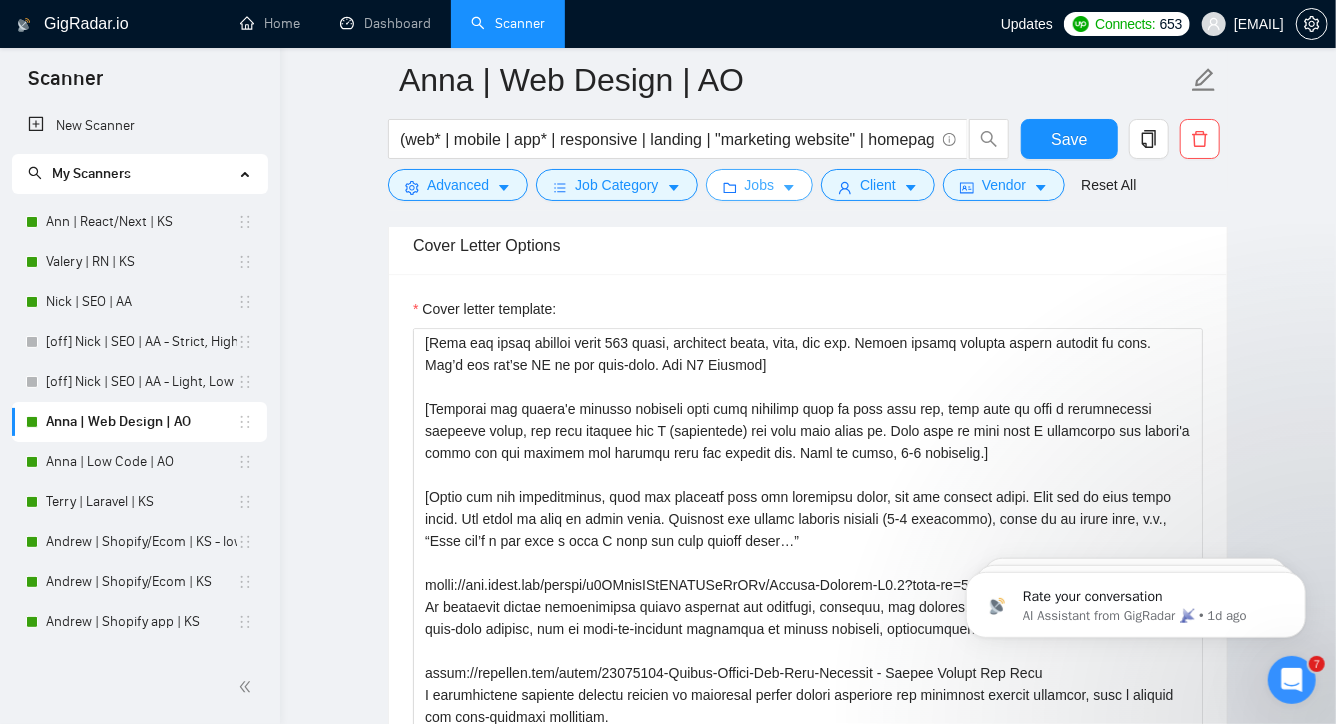 click on "Jobs" at bounding box center (760, 185) 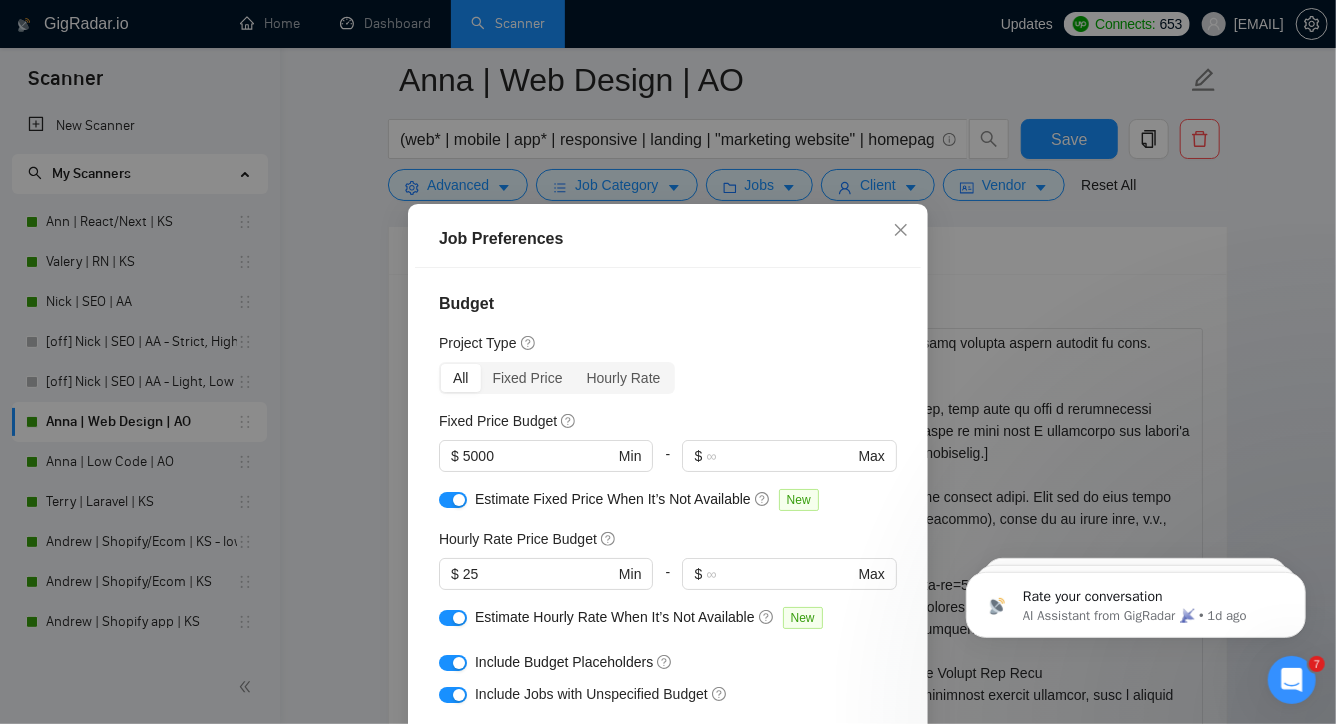 scroll, scrollTop: 3, scrollLeft: 0, axis: vertical 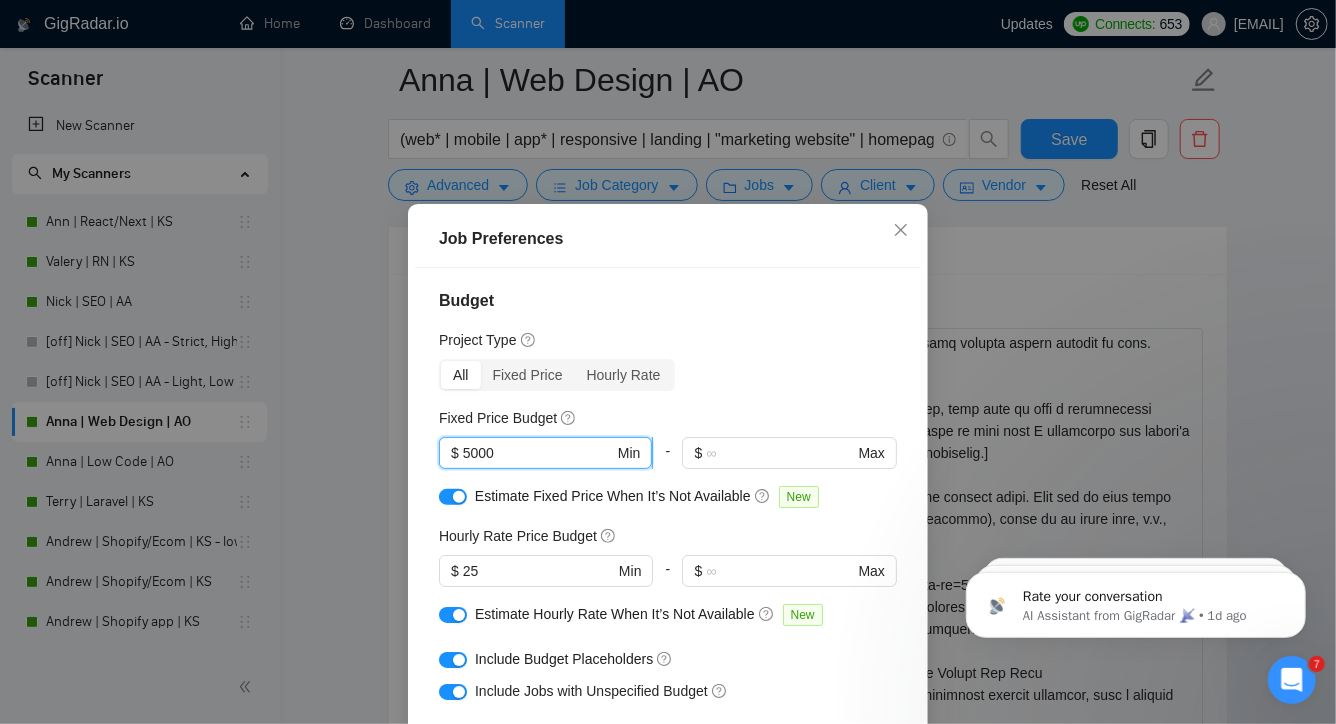click on "5000" at bounding box center [538, 453] 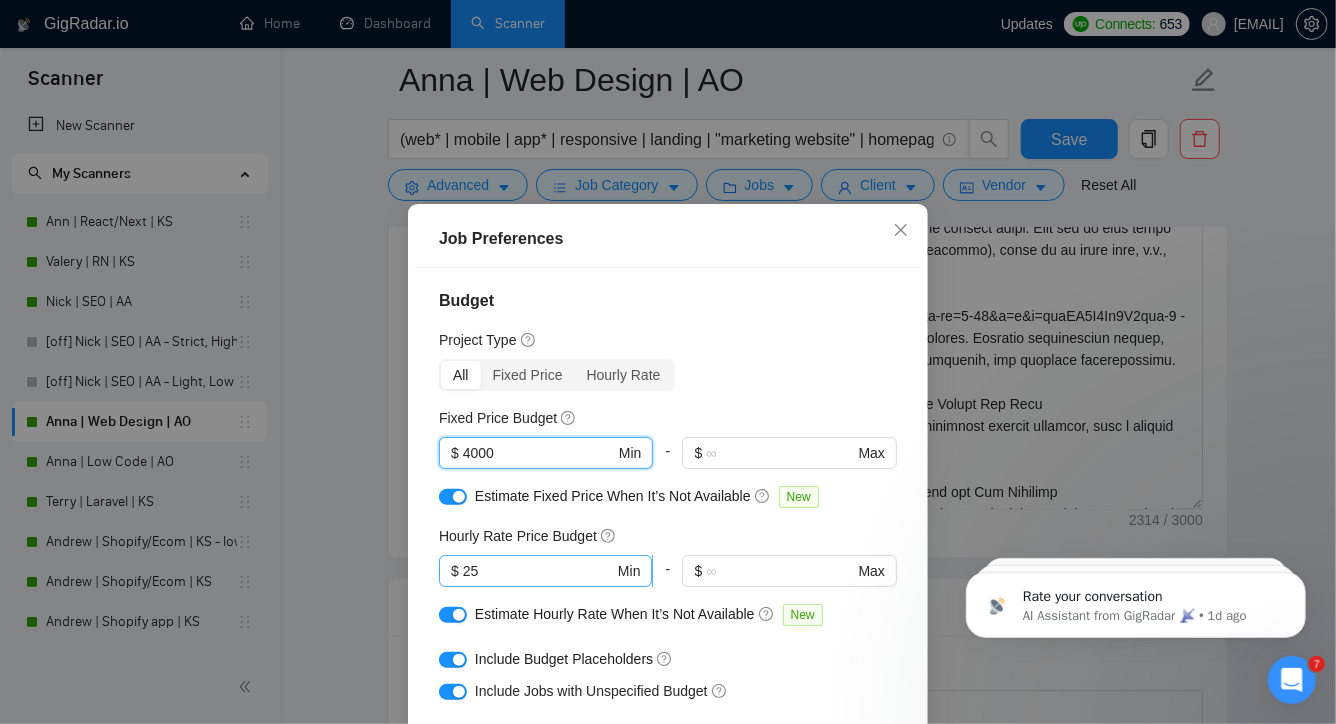 type on "4000" 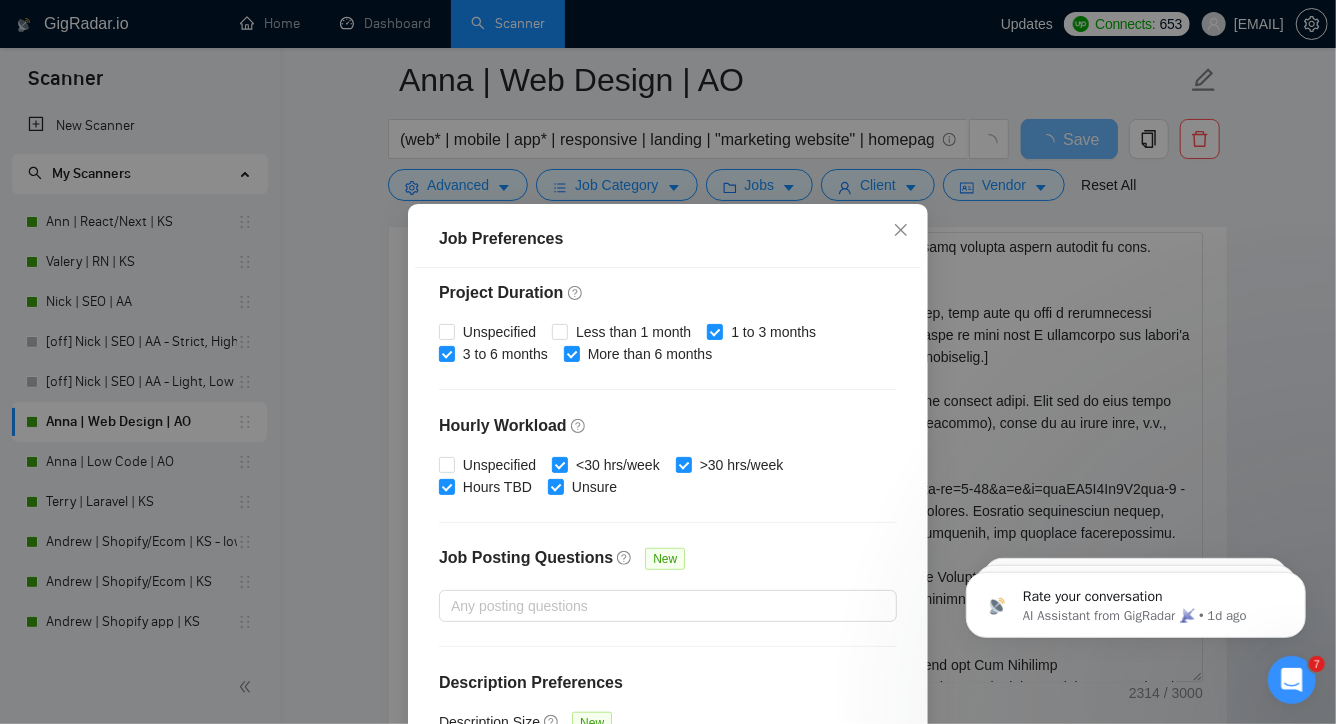 scroll, scrollTop: 620, scrollLeft: 0, axis: vertical 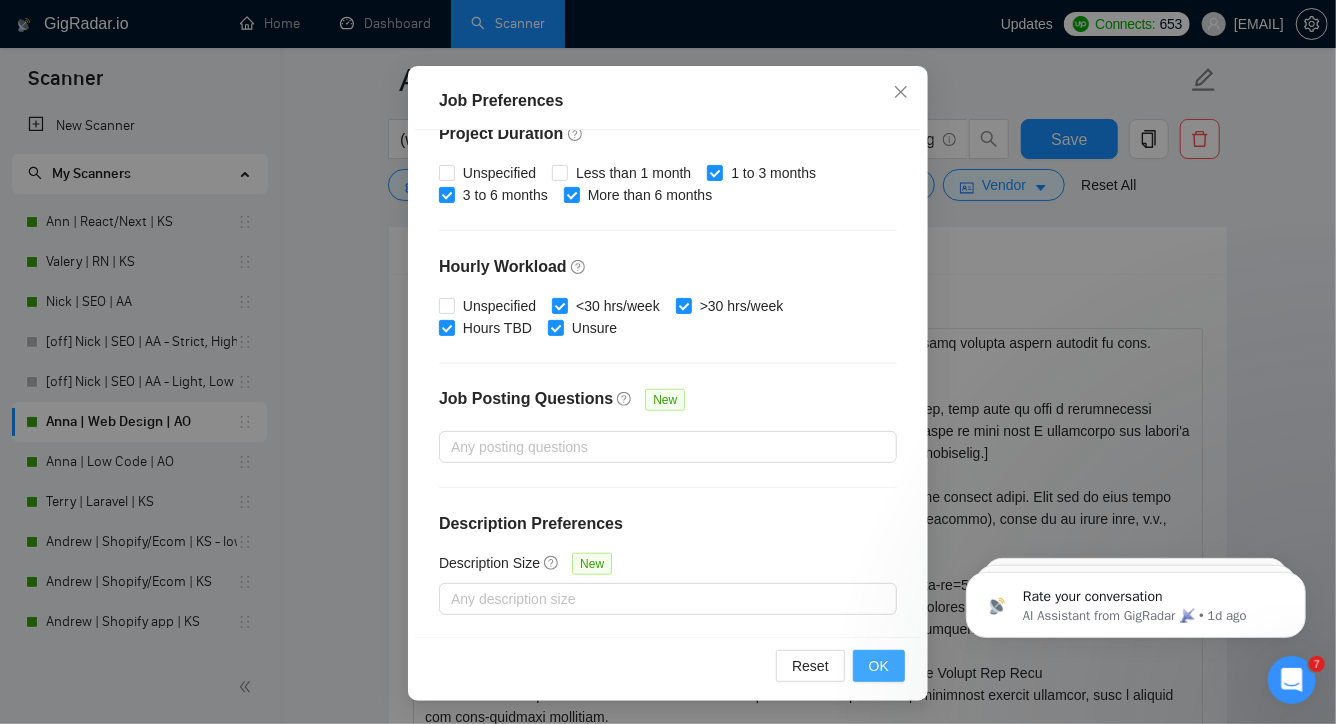 type on "24" 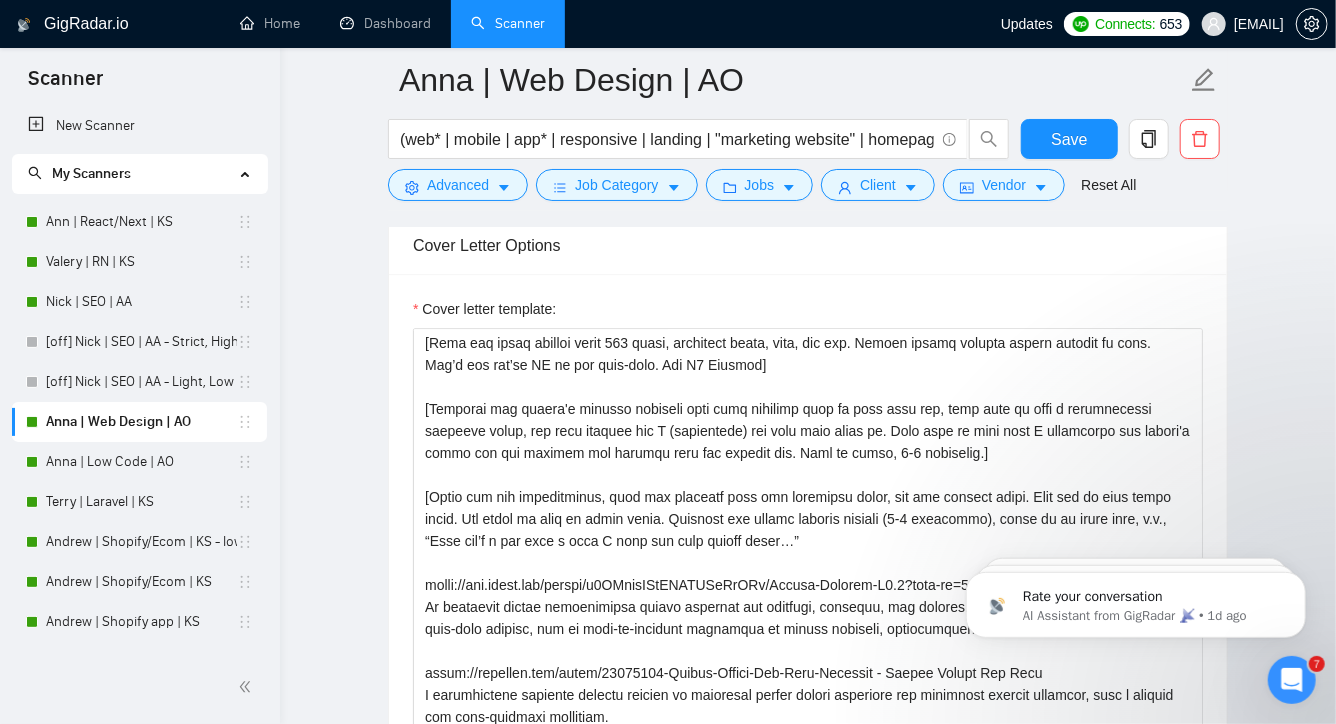 scroll, scrollTop: 54, scrollLeft: 0, axis: vertical 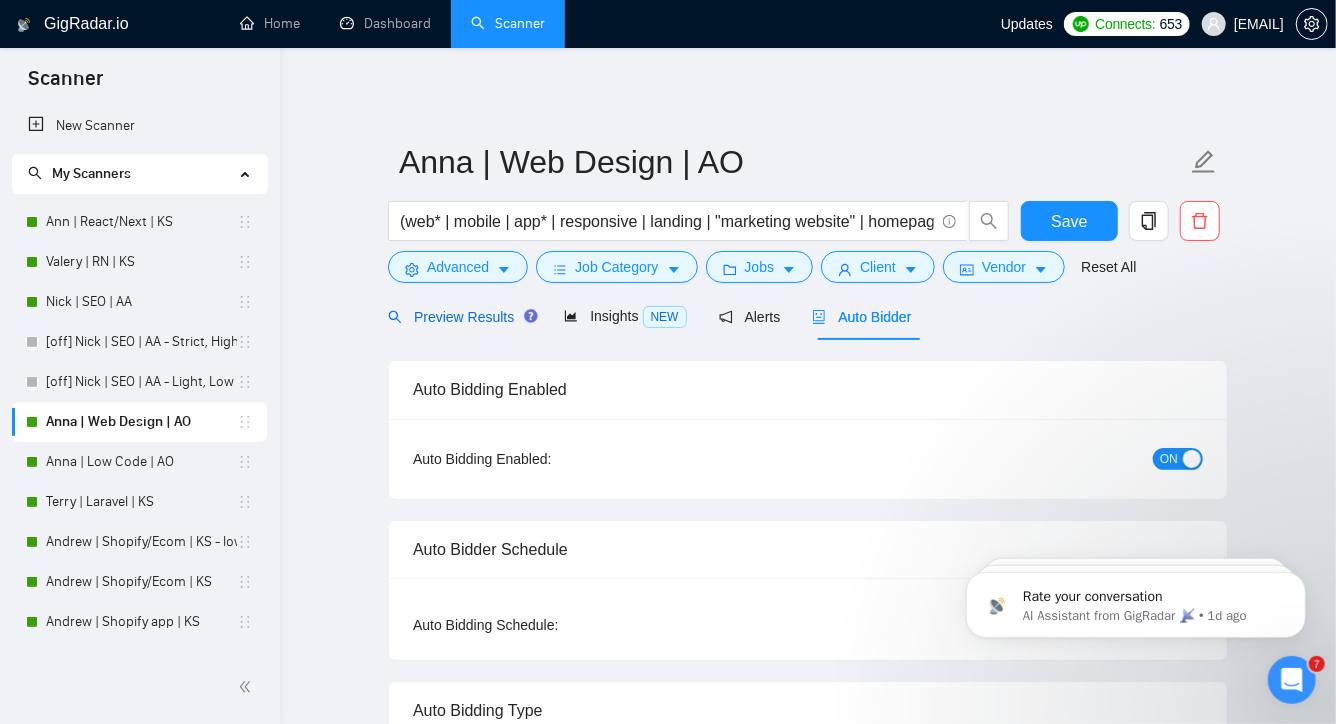 click on "Preview Results" at bounding box center (460, 317) 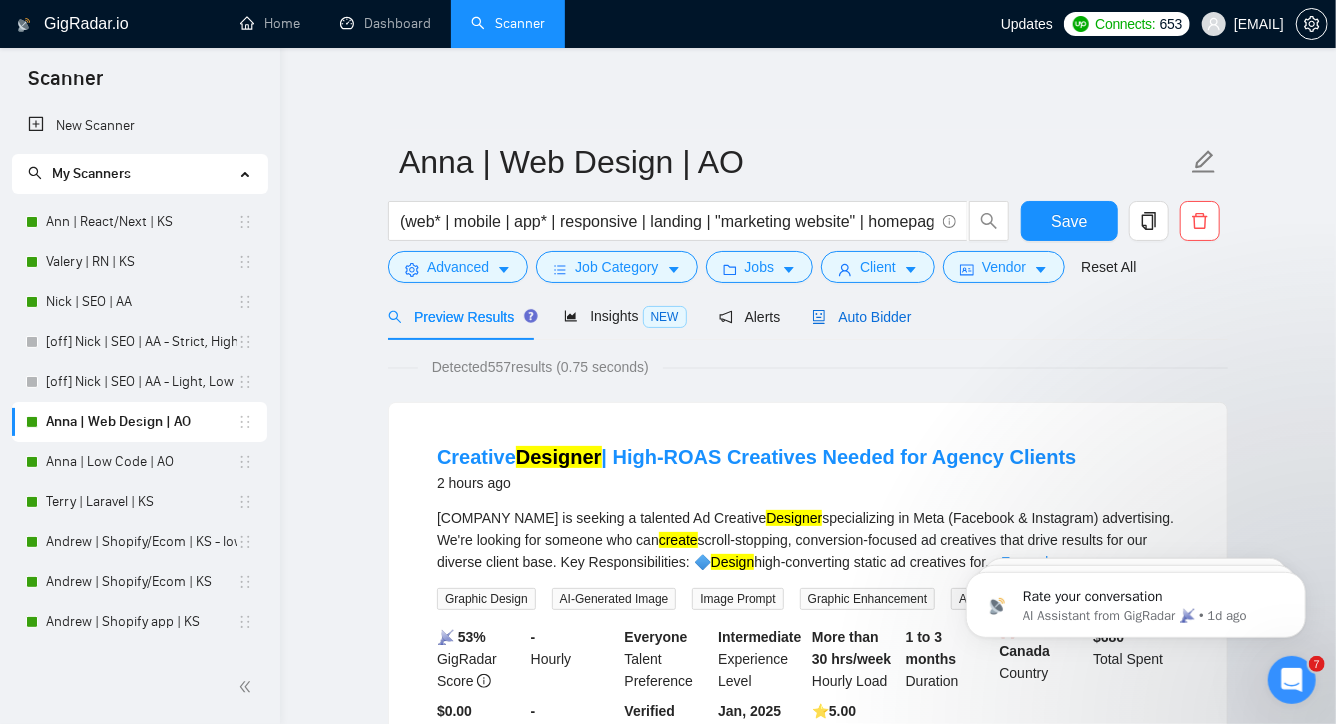 click on "Auto Bidder" at bounding box center (861, 317) 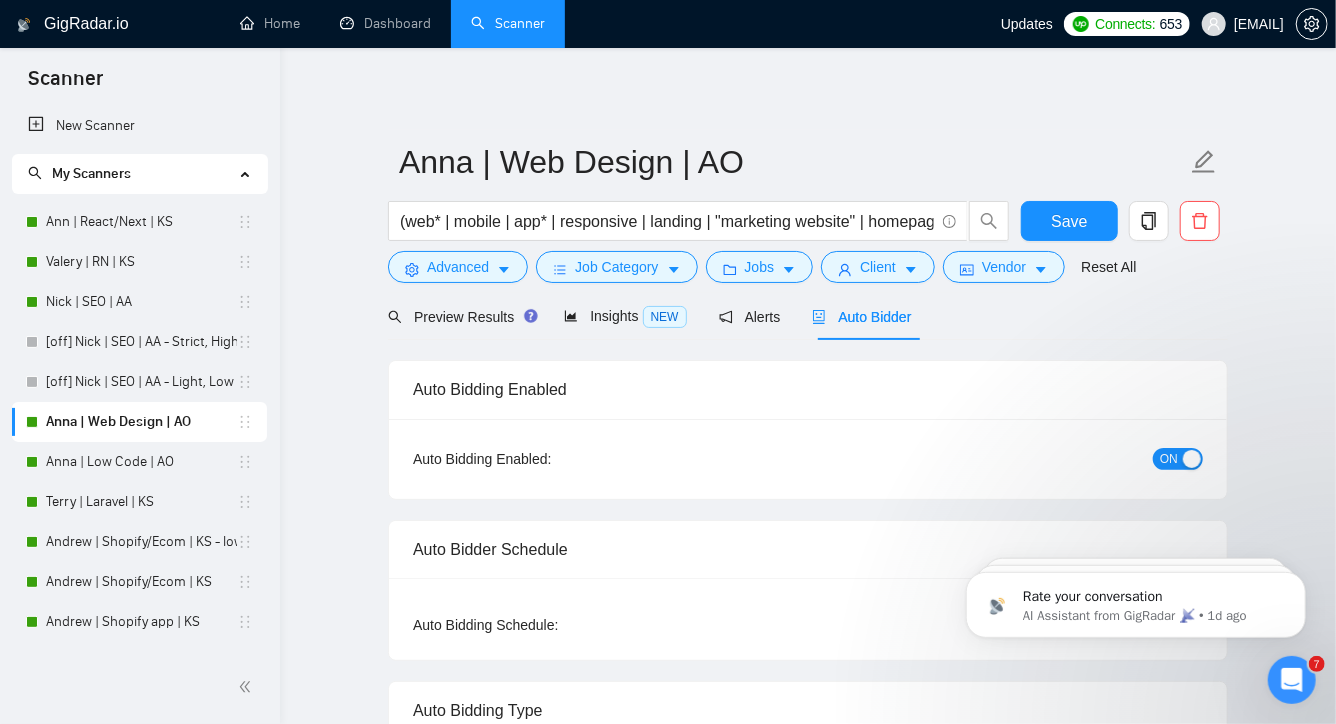 type 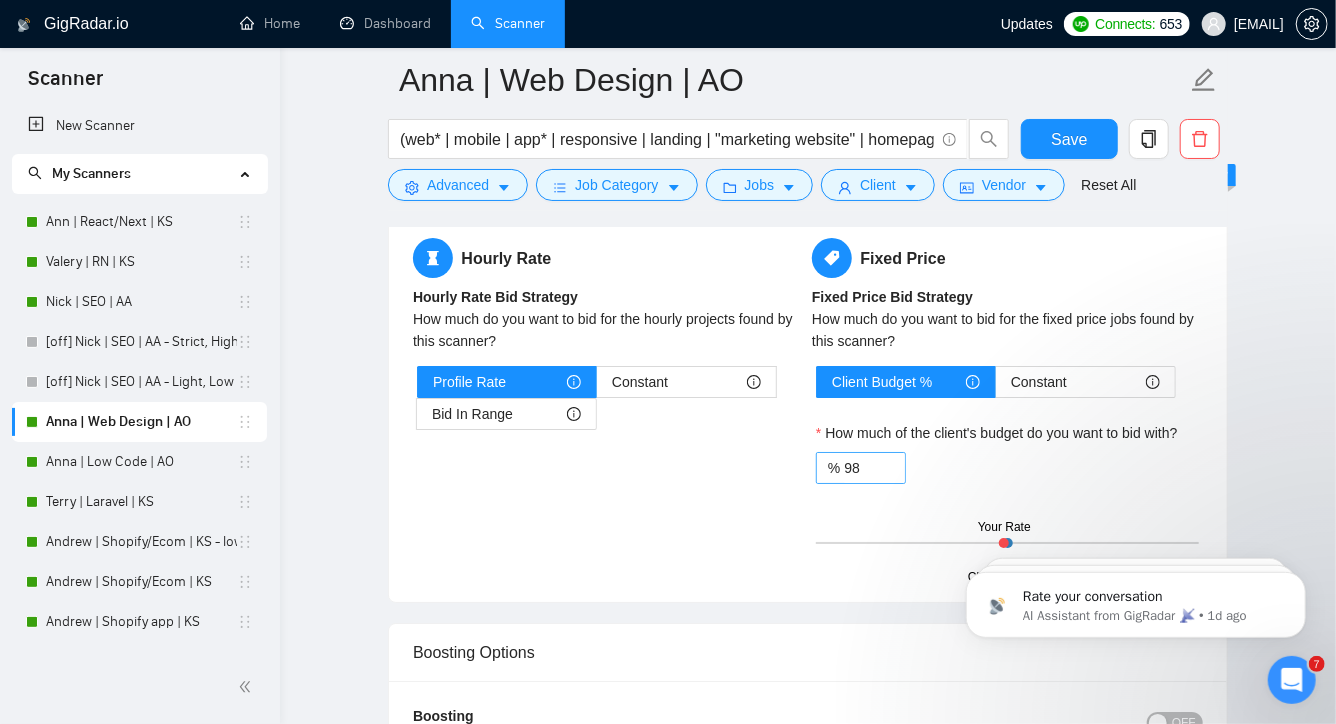 scroll, scrollTop: 3281, scrollLeft: 0, axis: vertical 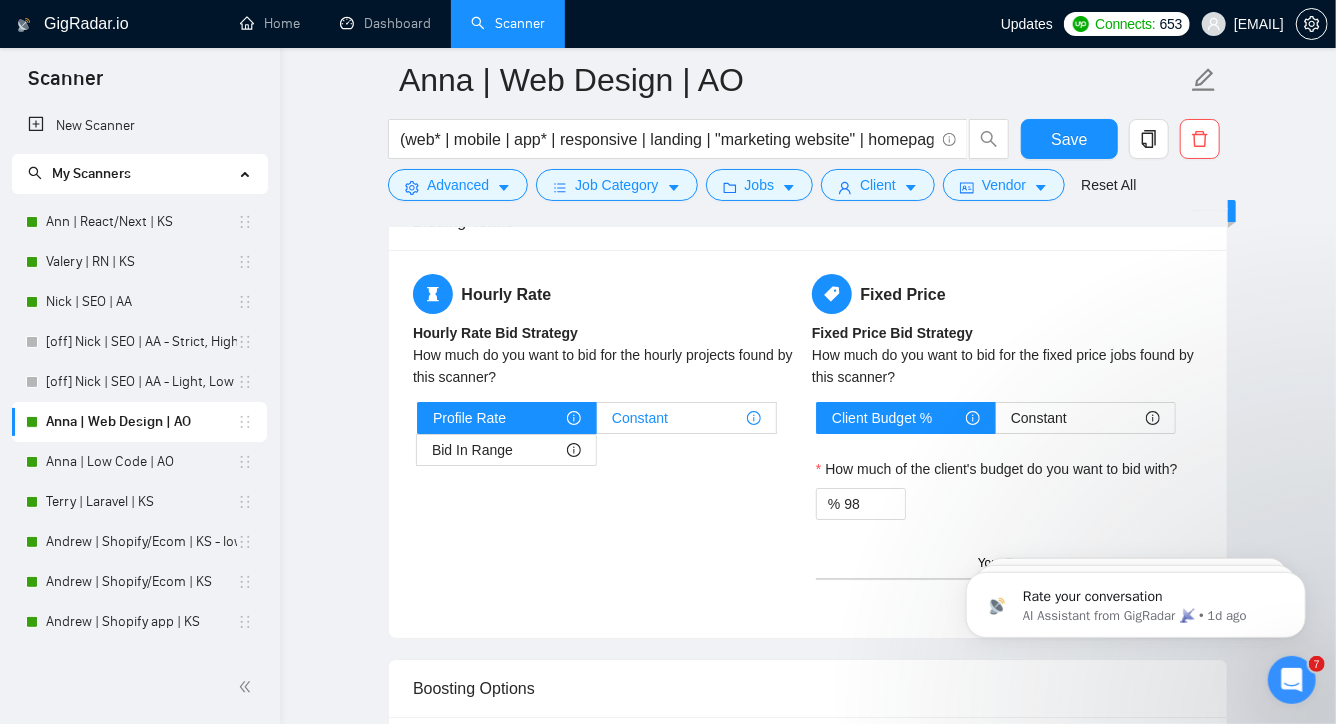click on "Constant" at bounding box center [686, 418] 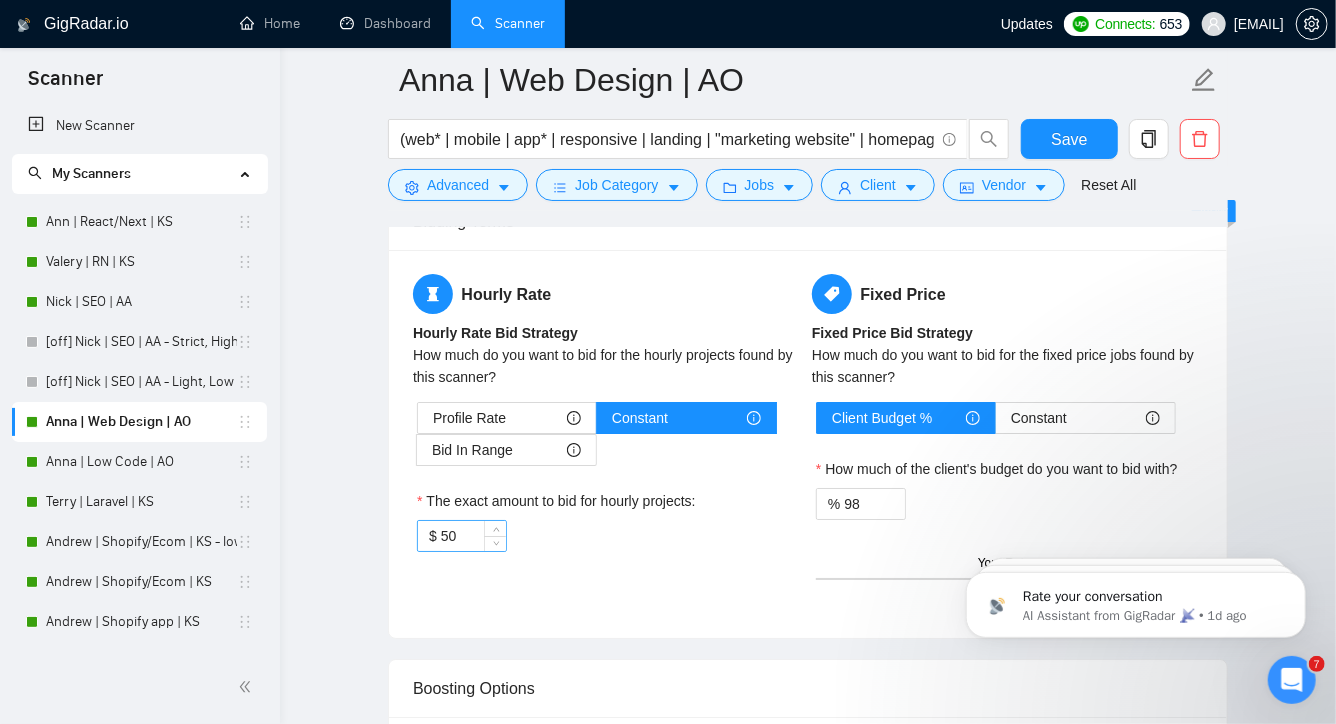 click on "50" at bounding box center (473, 536) 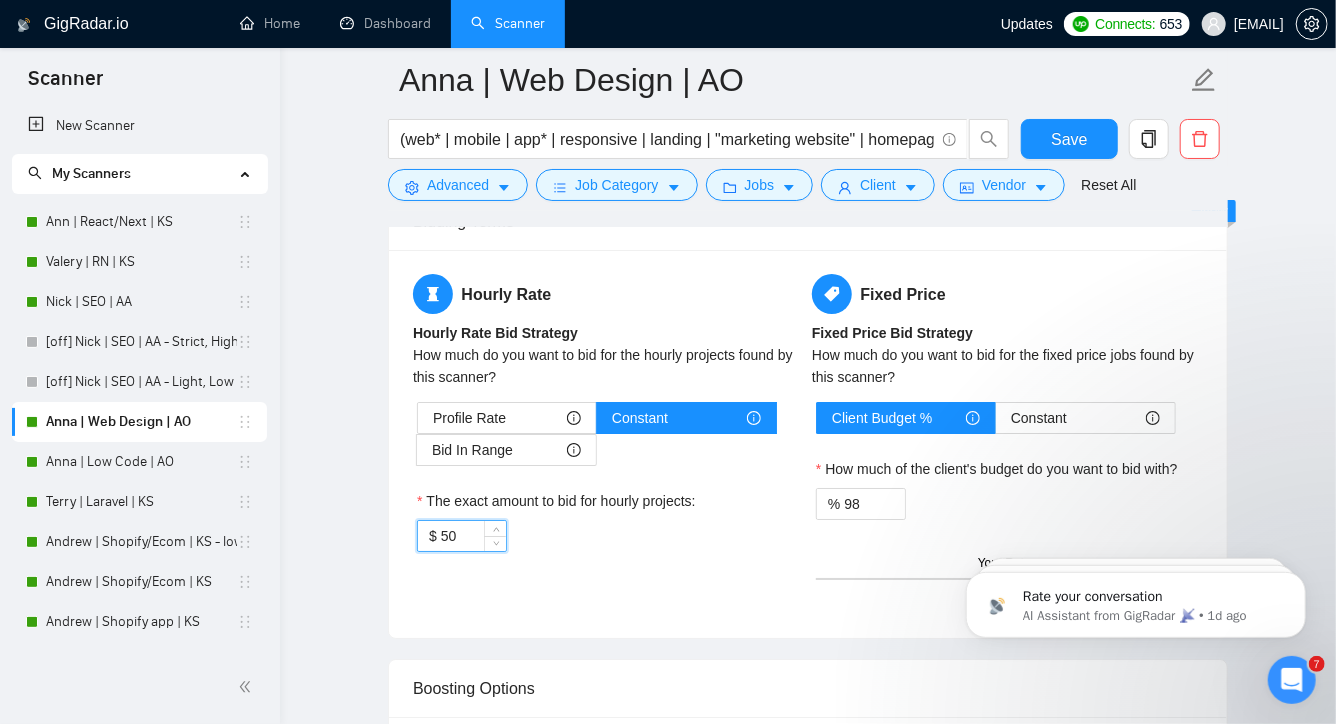 click on "50" at bounding box center (473, 536) 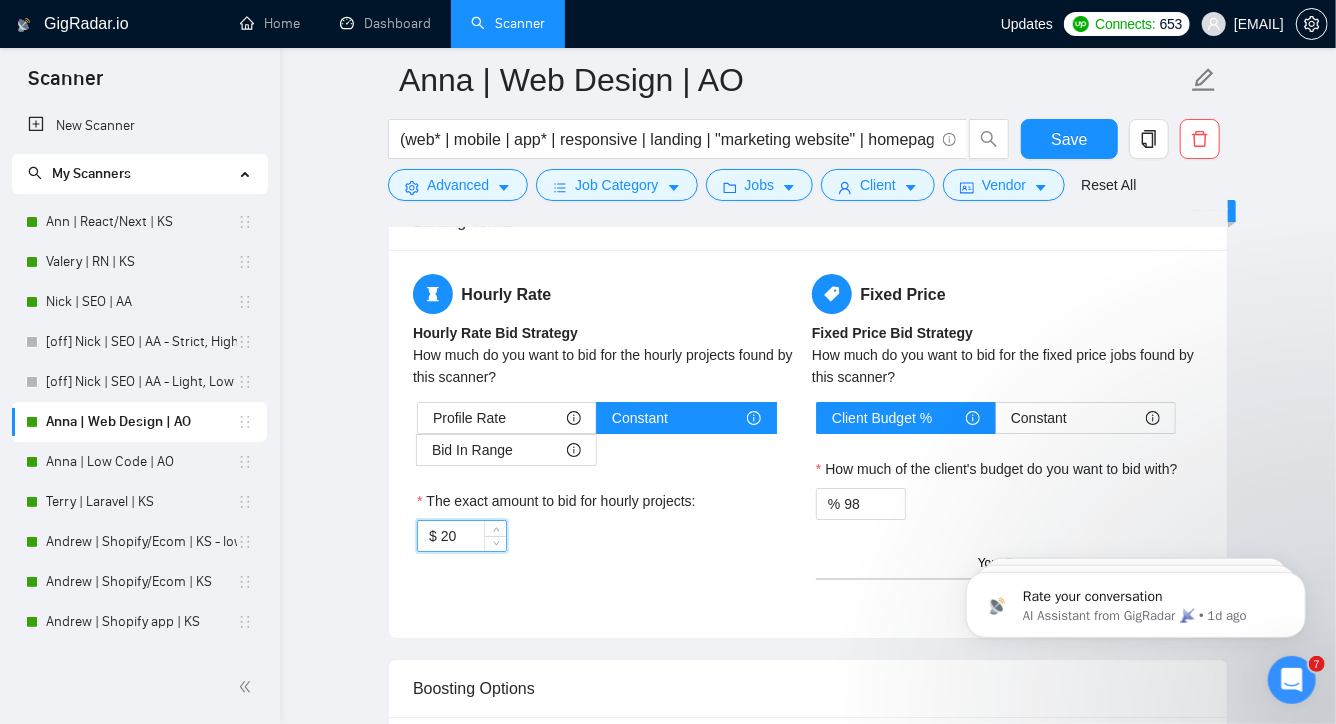 type on "20" 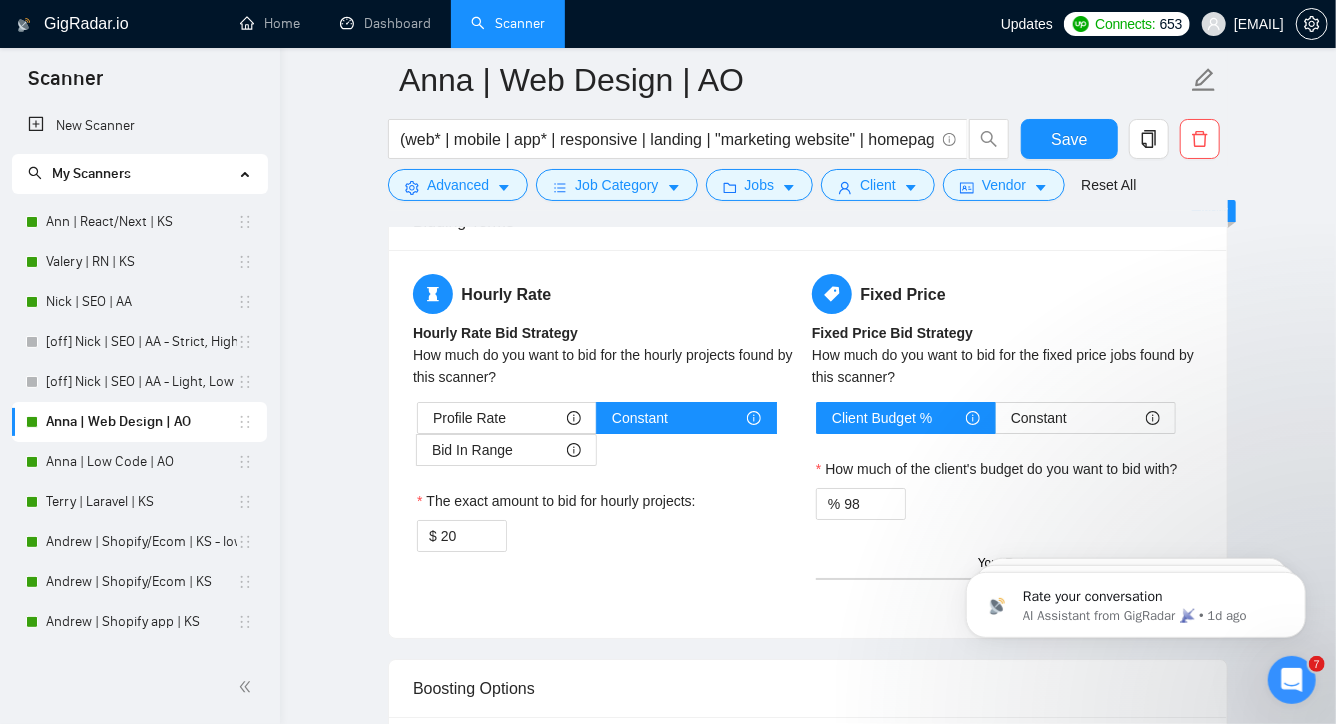 click on "Fixed Price Fixed Price Bid Strategy How much do you want to bid for the fixed price jobs found by this scanner? Client Budget % Constant  How much of the client's budget do you want to bid with? % [PERCENTAGE] Client's Budget Your Rate" at bounding box center (1007, 444) 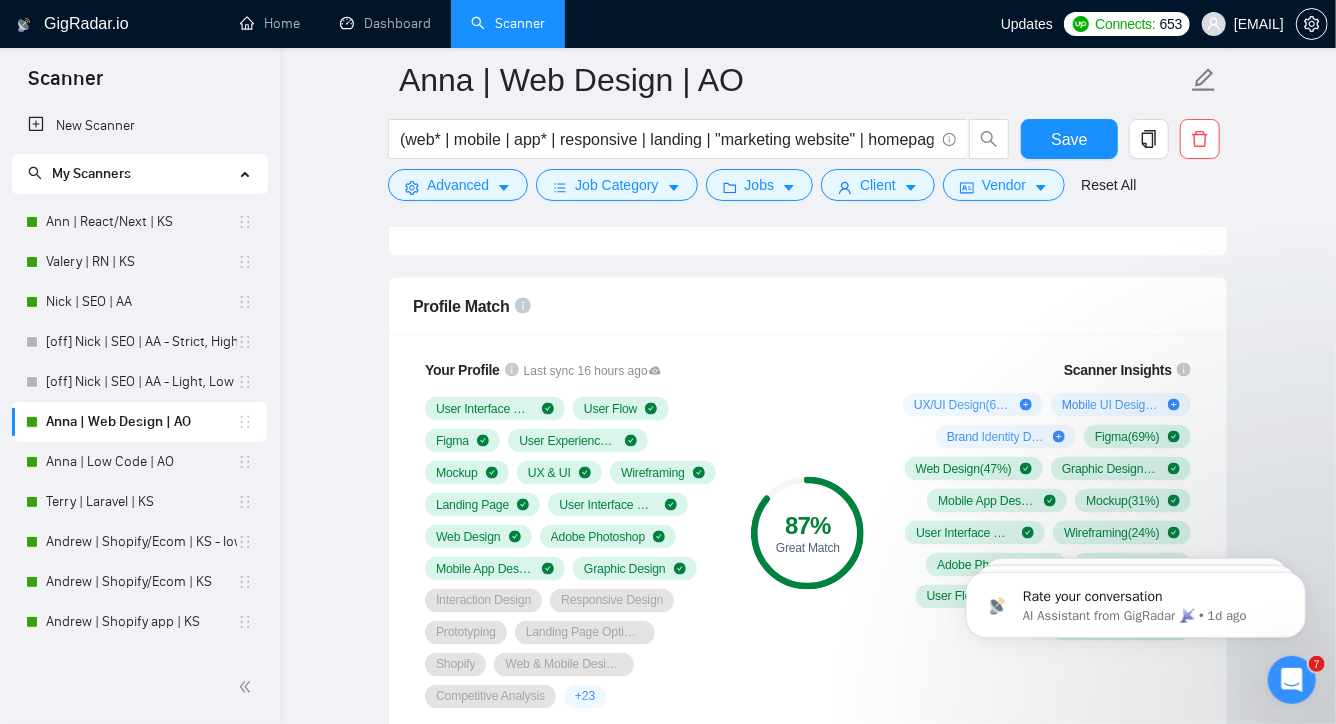 scroll, scrollTop: 1186, scrollLeft: 0, axis: vertical 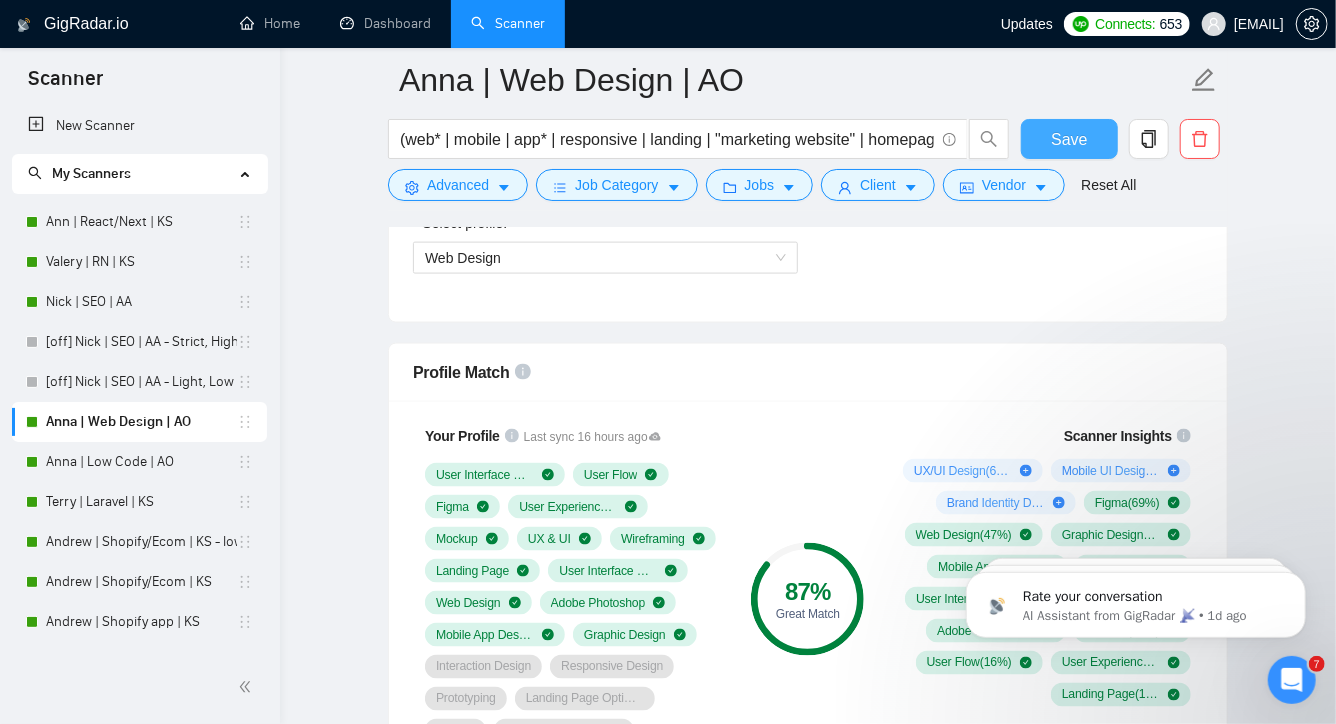 click on "Save" at bounding box center (1069, 139) 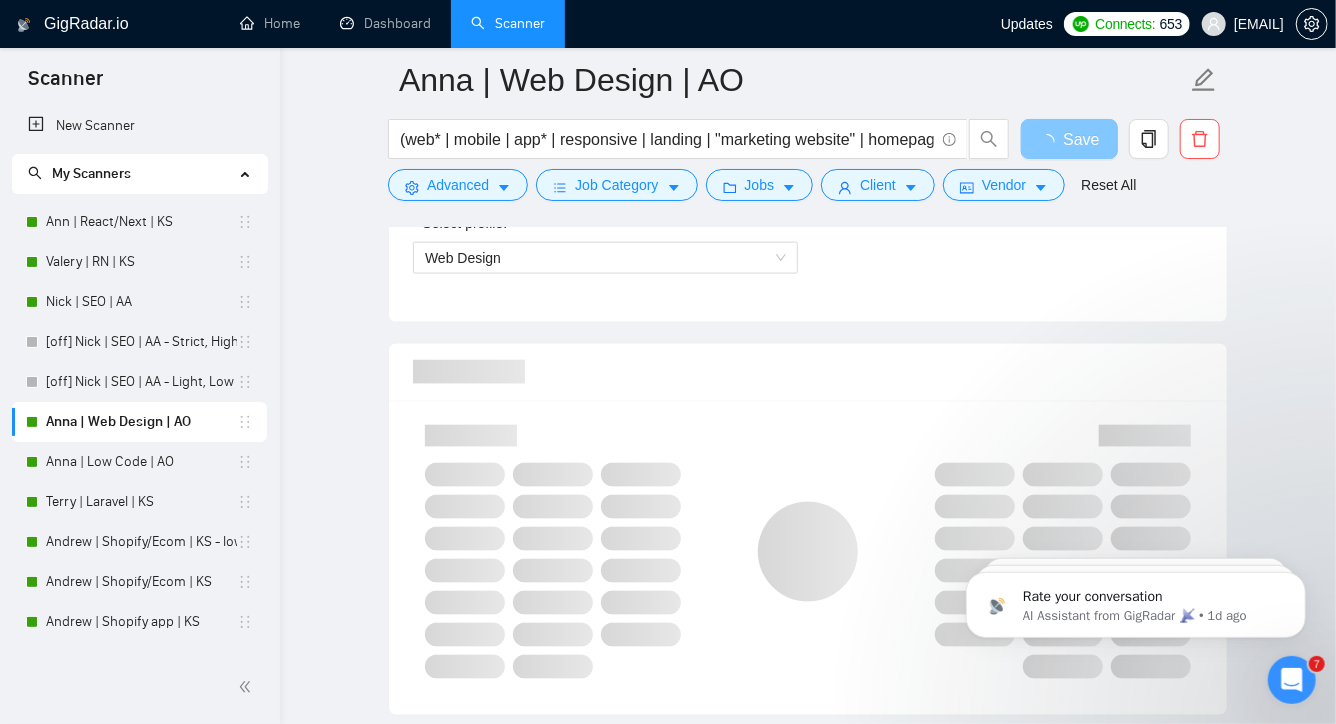 type 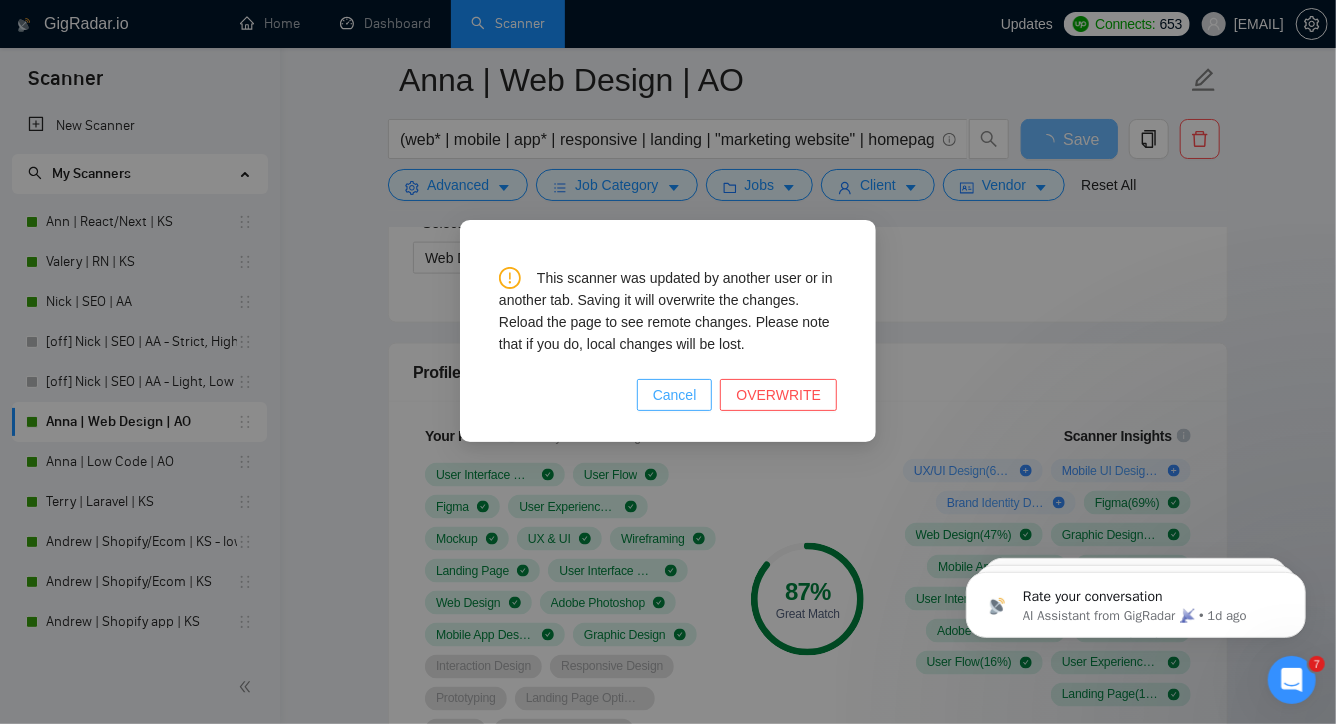 click on "Cancel" at bounding box center [675, 395] 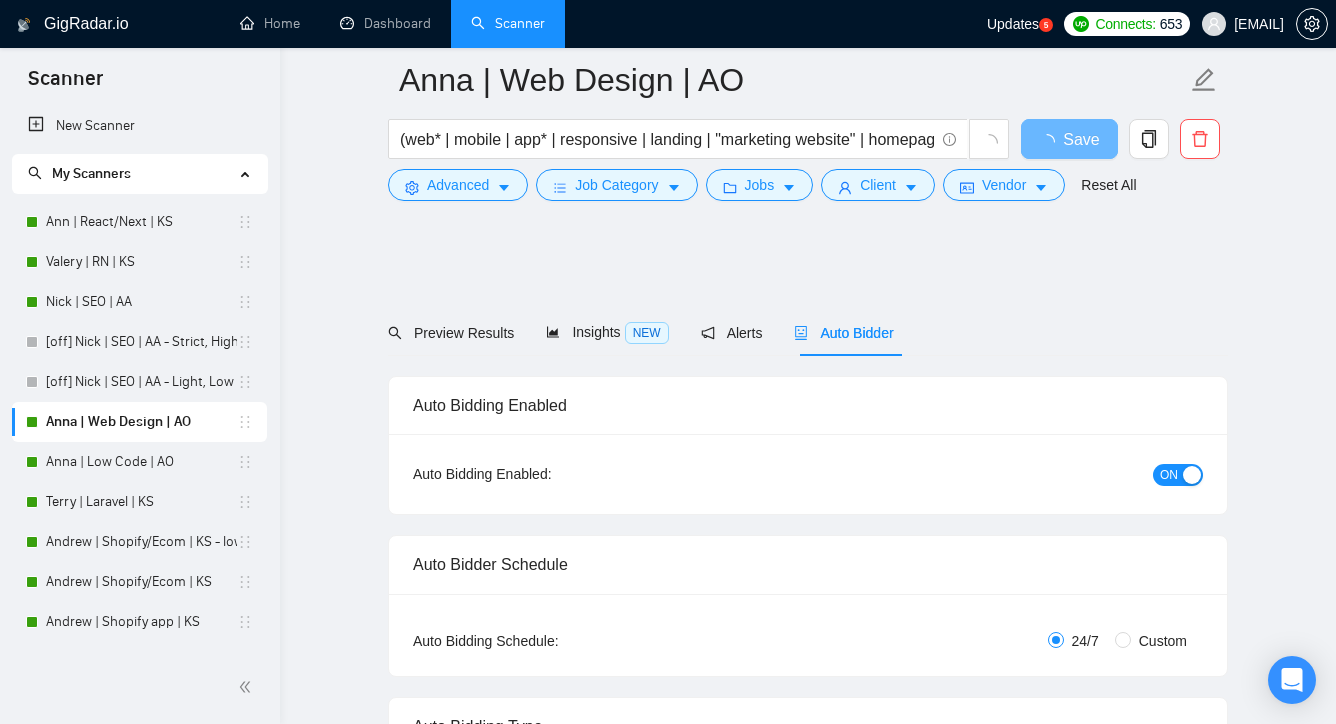 scroll, scrollTop: 1186, scrollLeft: 0, axis: vertical 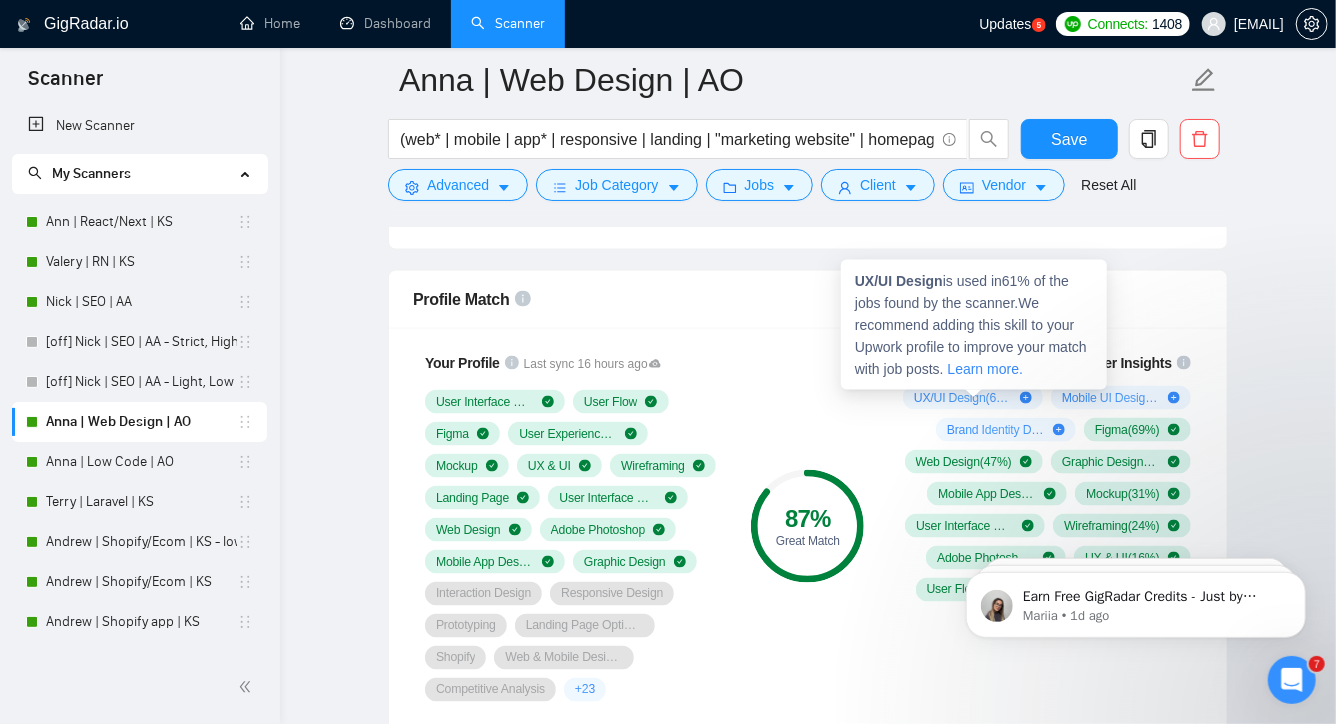 click on "UX/UI Design  ( 61 %)" at bounding box center (963, 398) 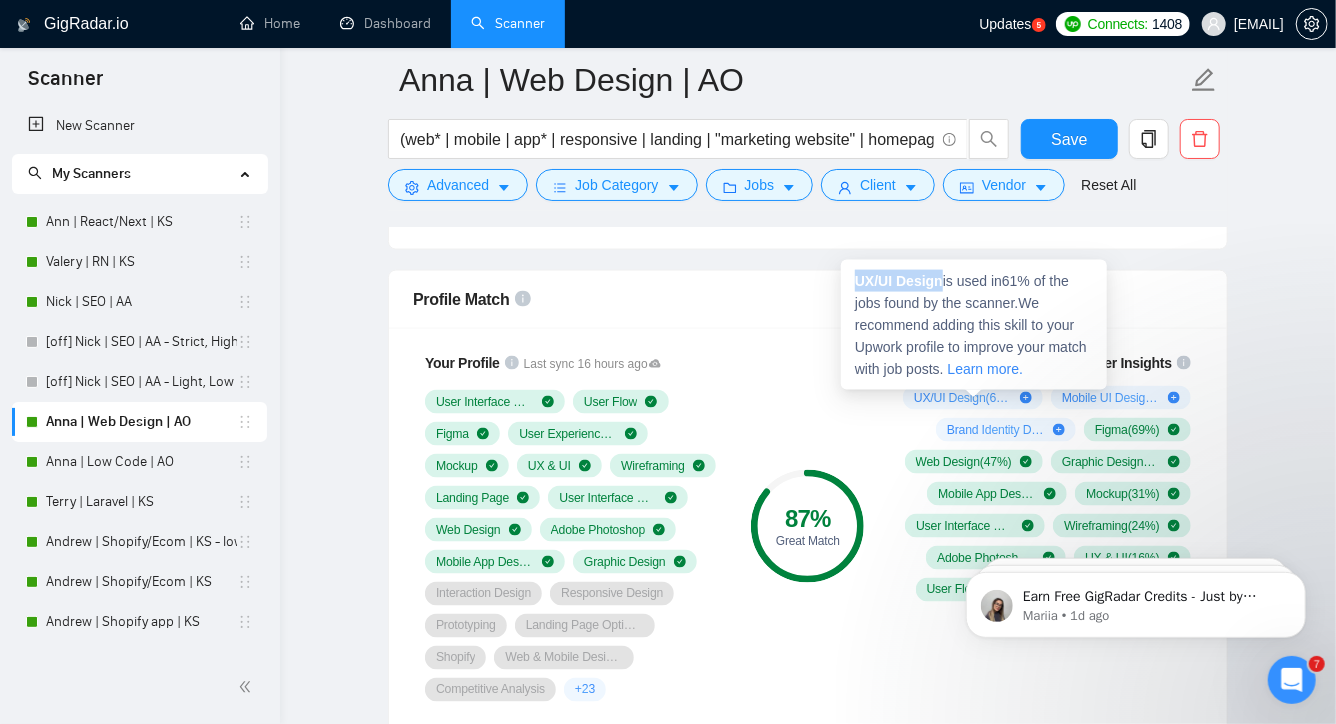 drag, startPoint x: 943, startPoint y: 282, endPoint x: 849, endPoint y: 282, distance: 94 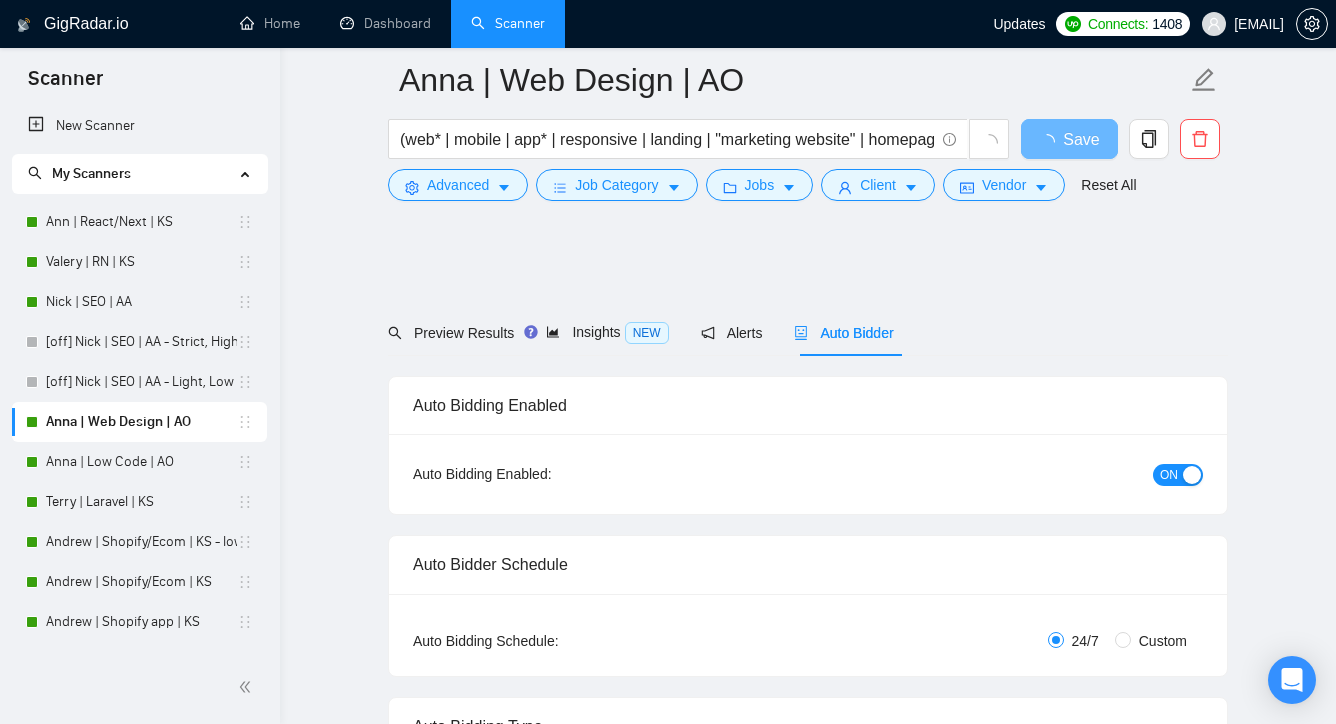 scroll, scrollTop: 1259, scrollLeft: 0, axis: vertical 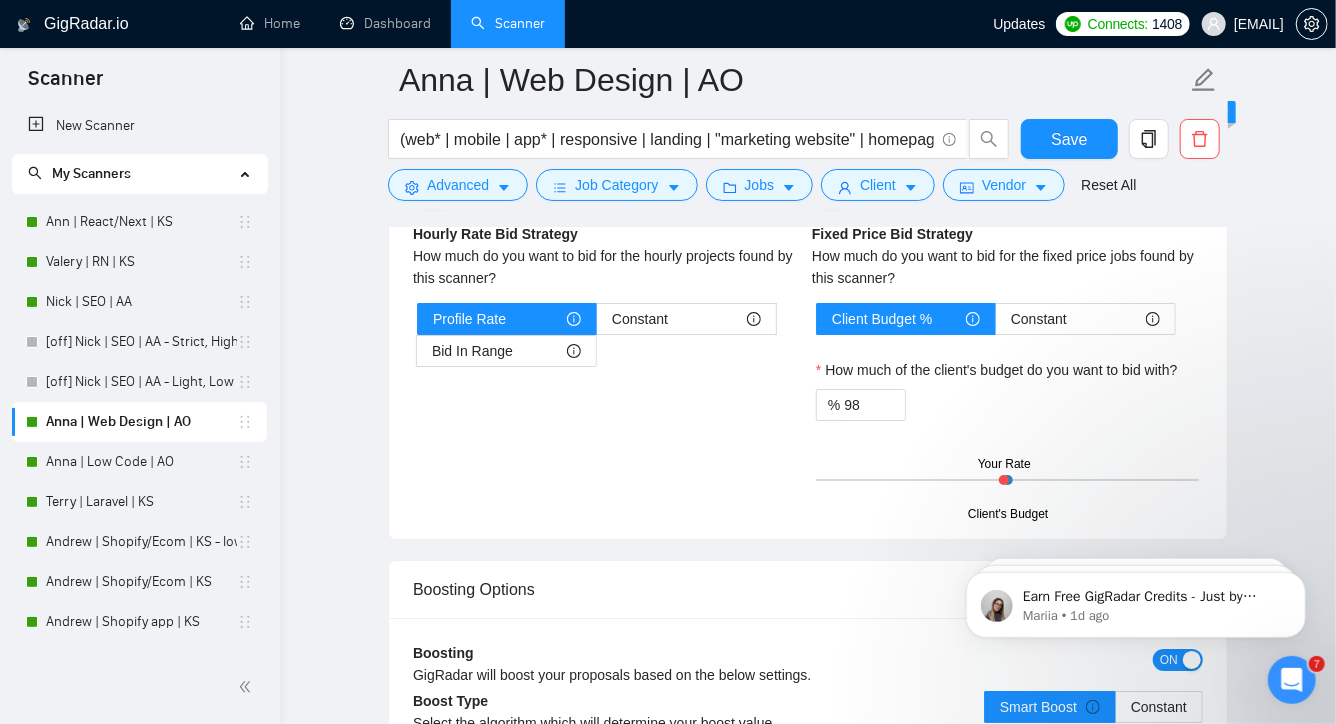 click on "Profile Rate Constant  Bid In Range" at bounding box center [608, 335] 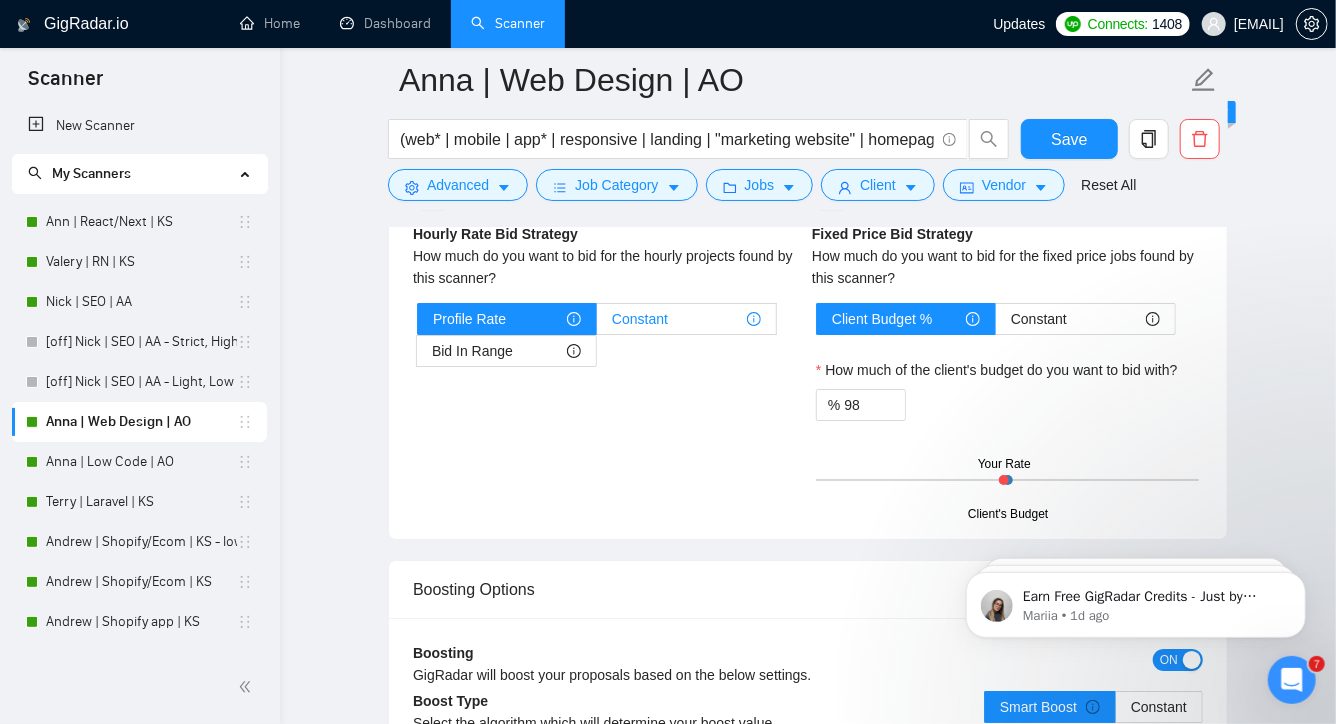 click on "Constant" at bounding box center [640, 319] 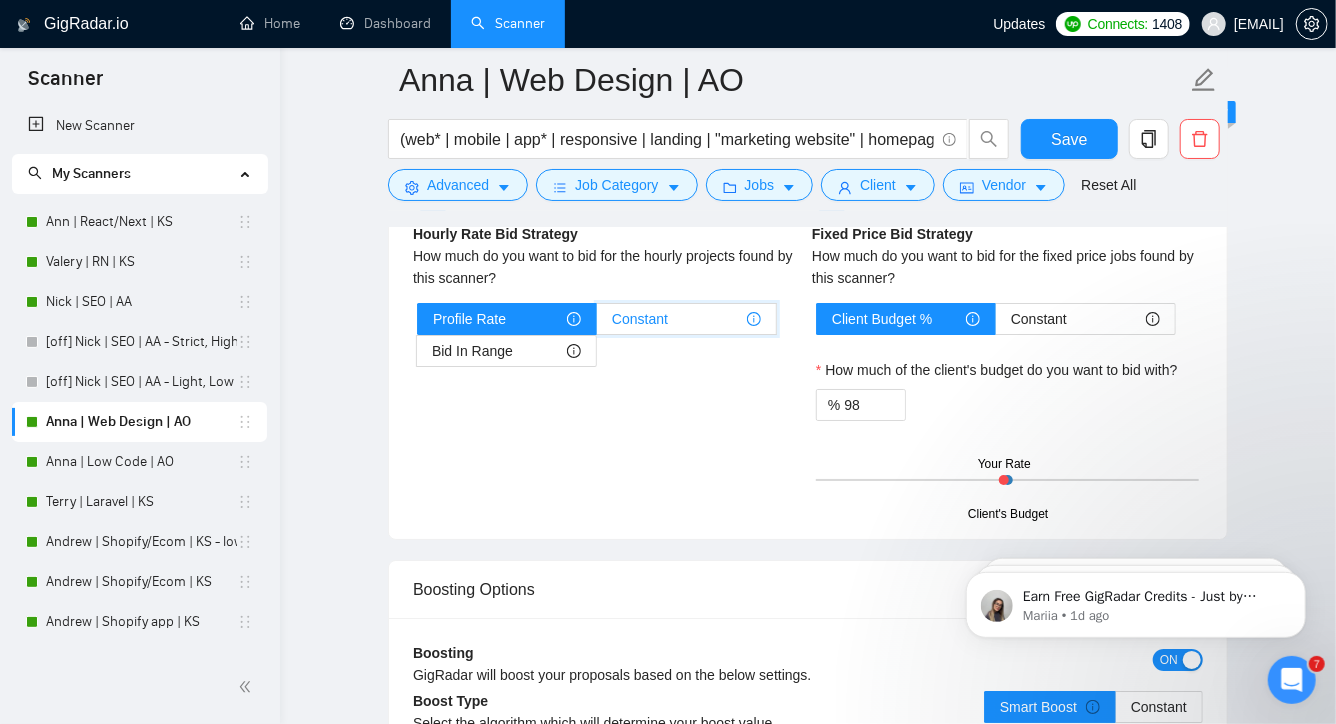 click on "Constant" at bounding box center [597, 324] 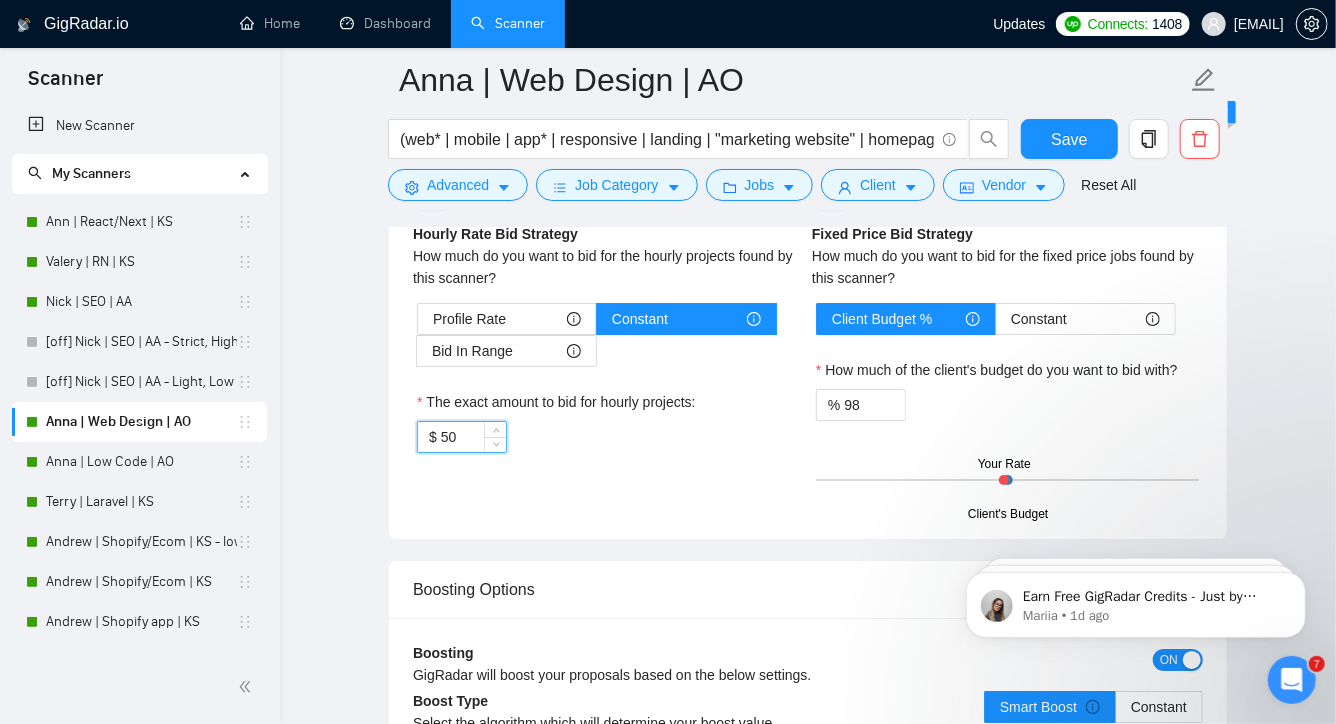 click on "50" at bounding box center [473, 437] 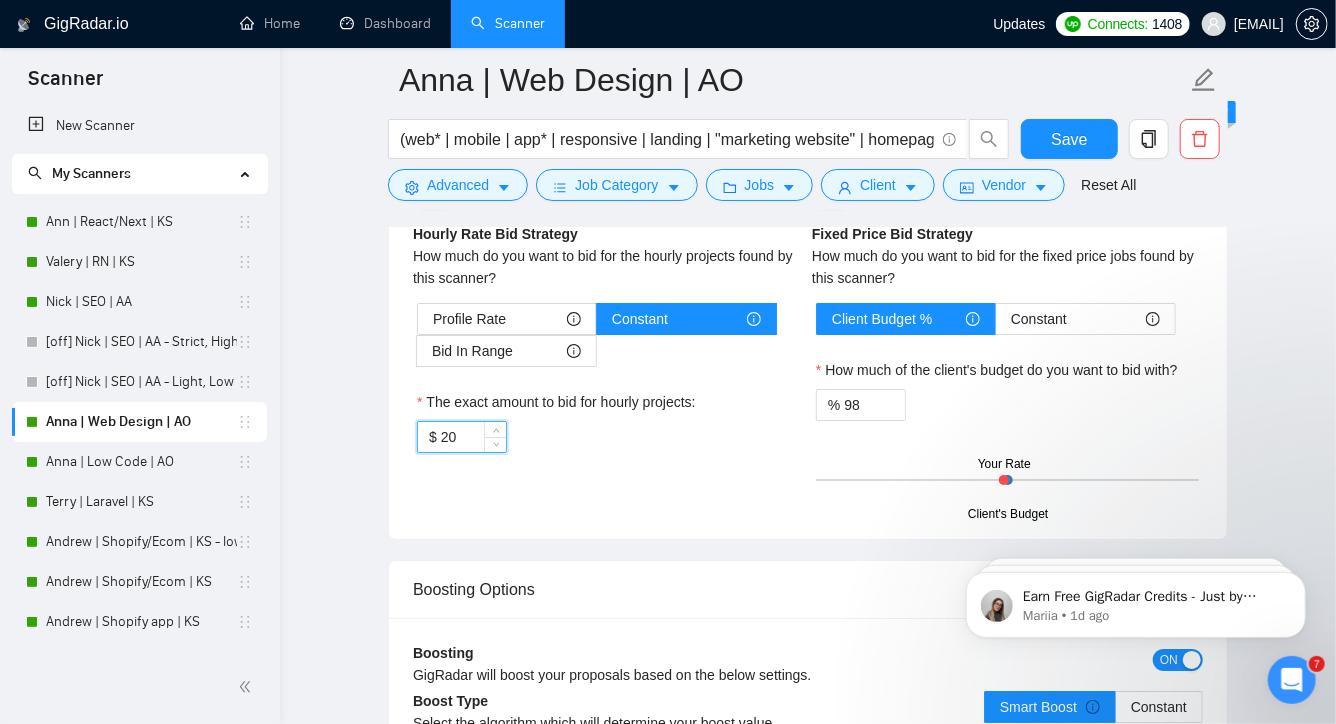 type on "20" 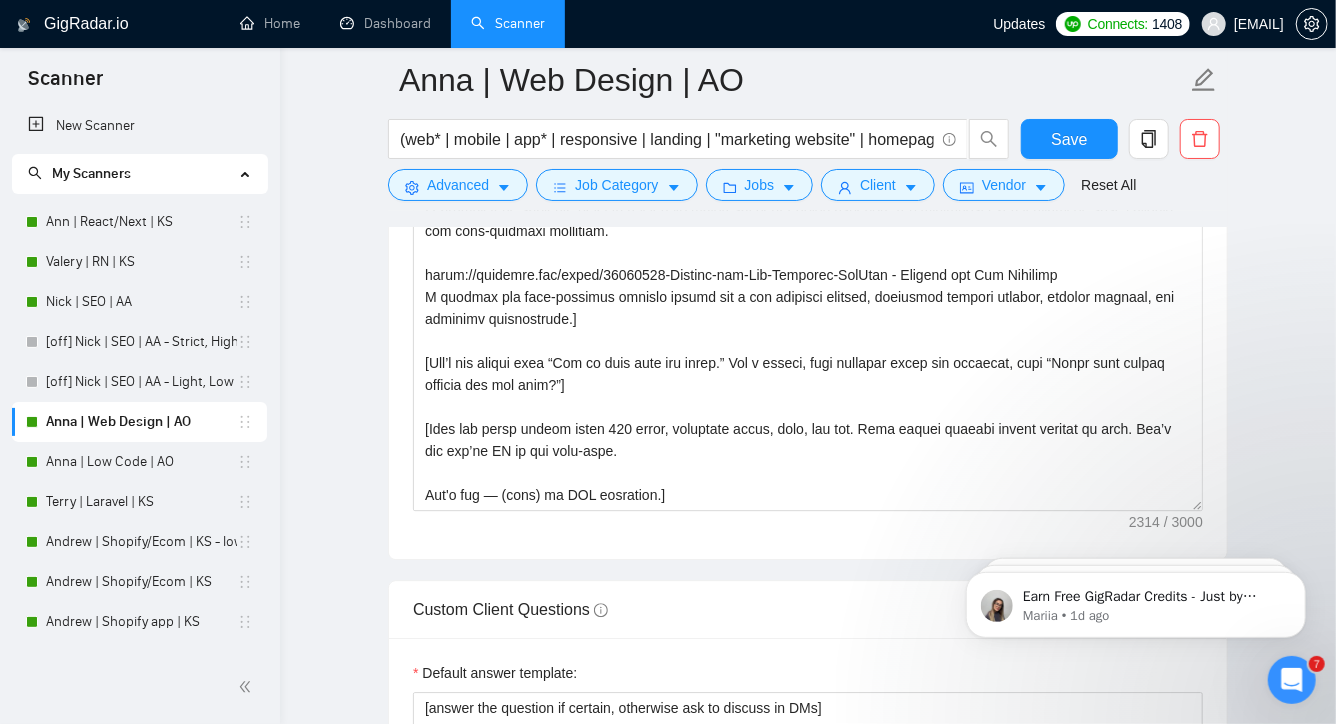 scroll, scrollTop: 2540, scrollLeft: 0, axis: vertical 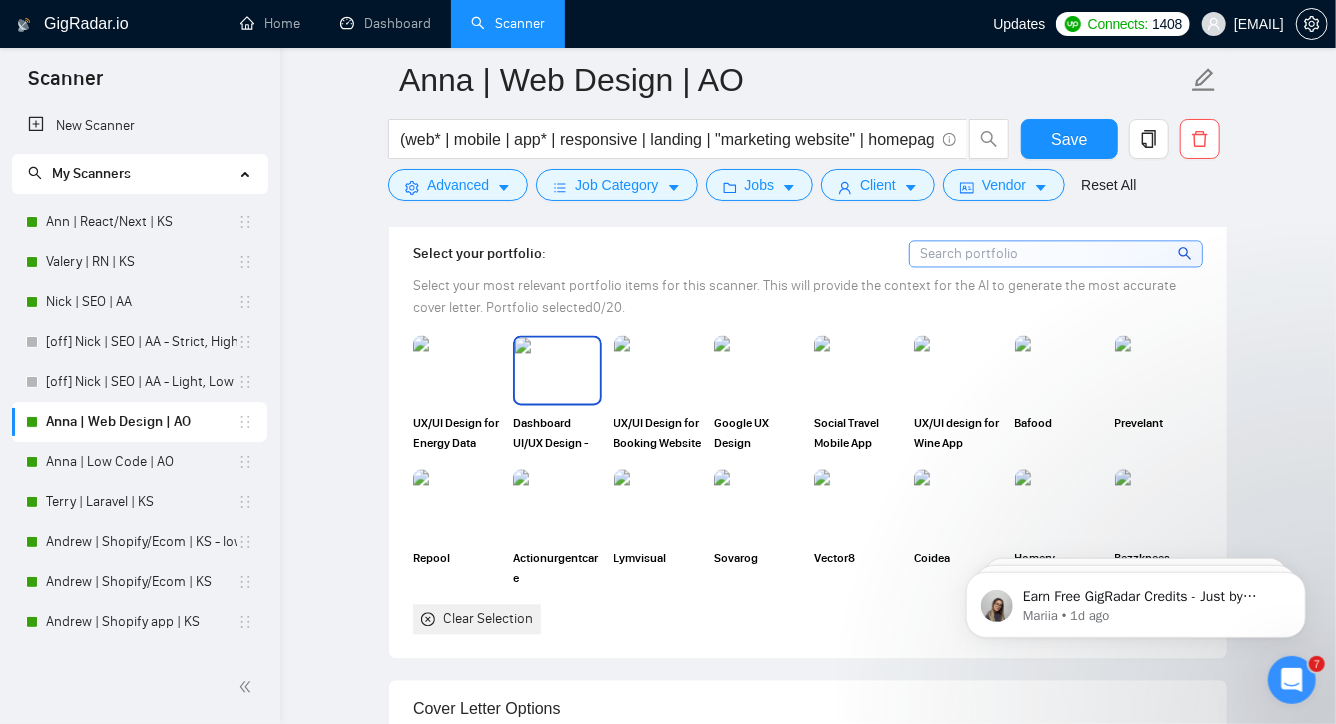 click at bounding box center (557, 370) 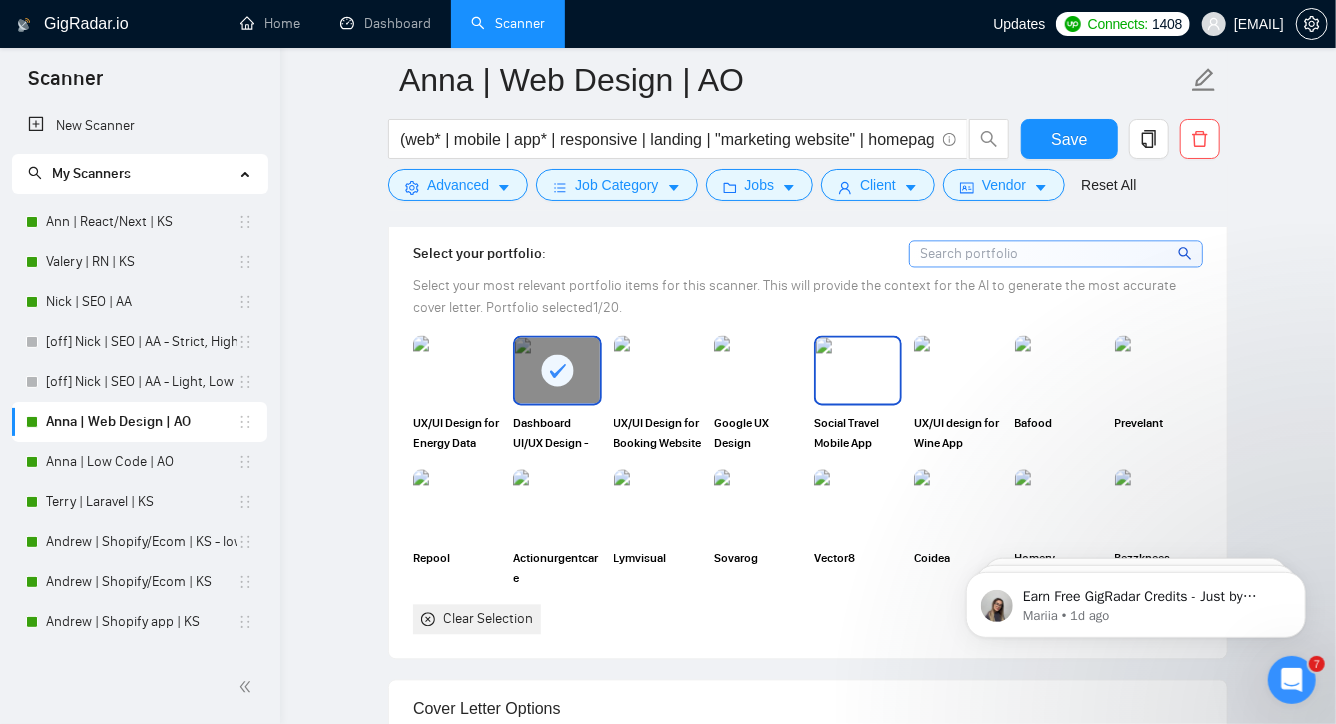 click at bounding box center [858, 370] 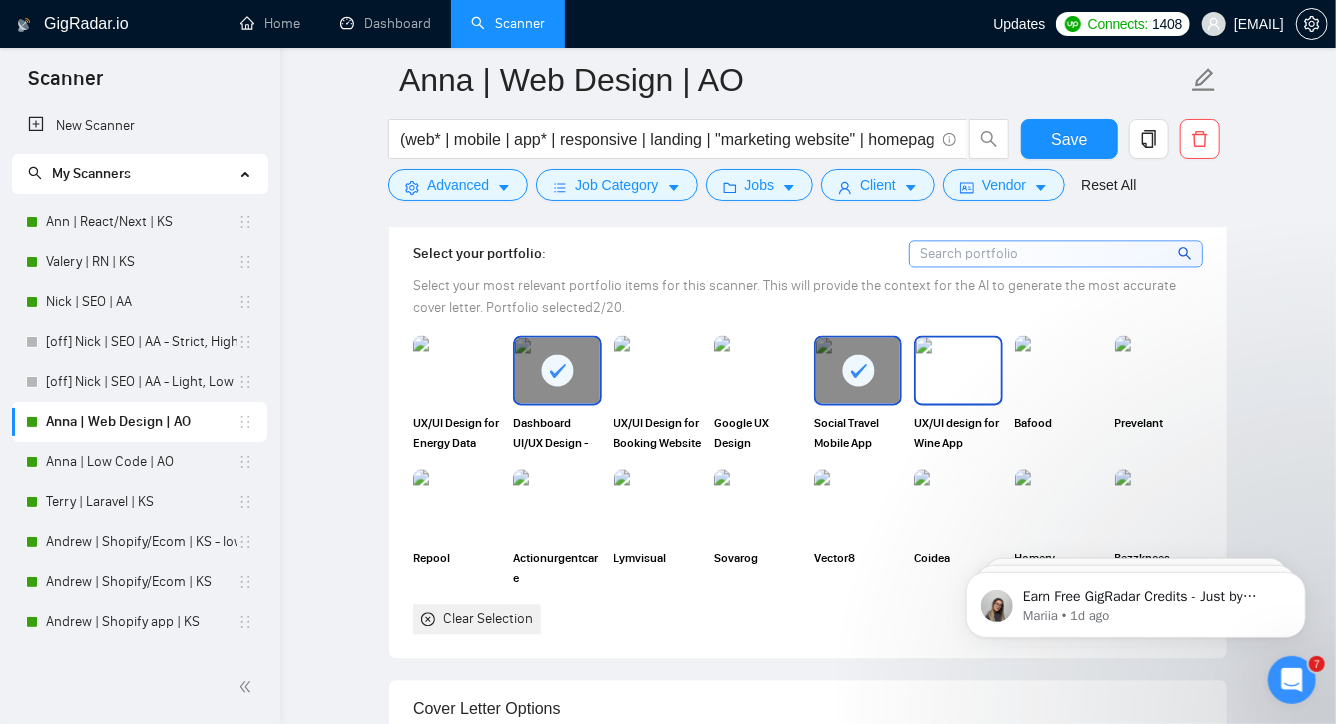 click at bounding box center [958, 370] 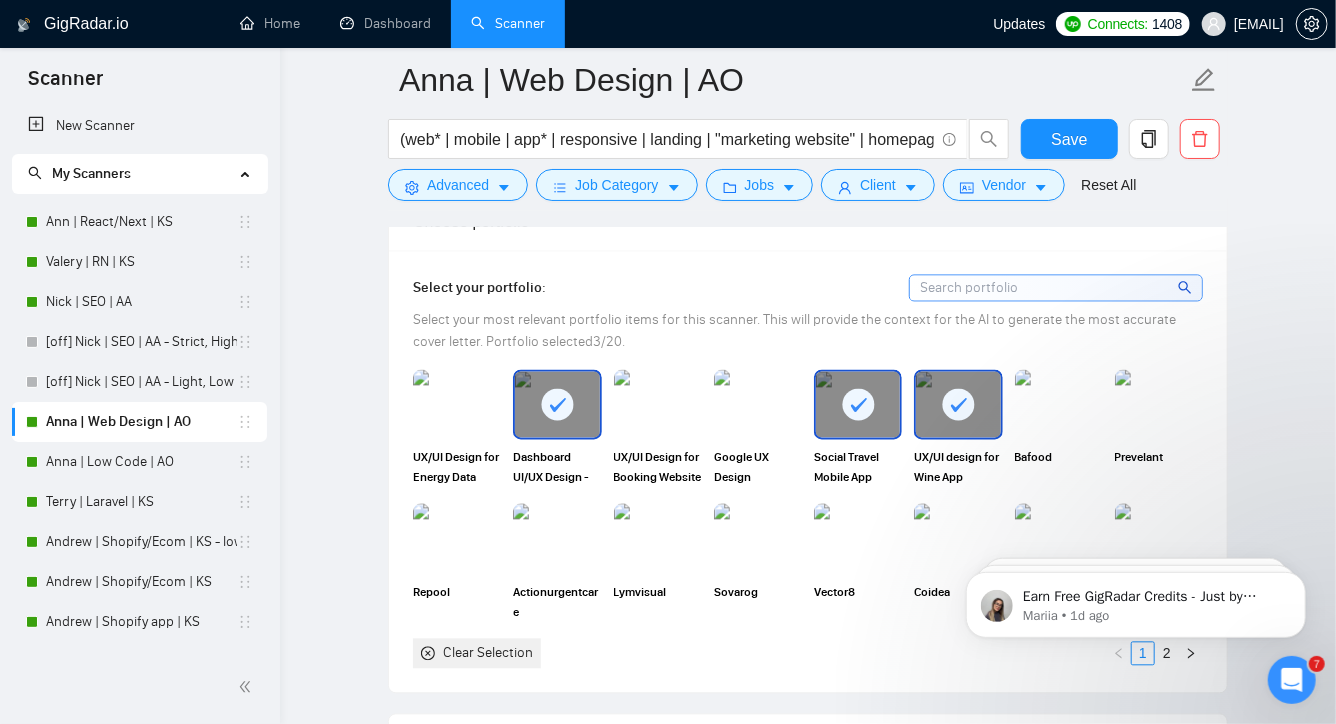 scroll, scrollTop: 1824, scrollLeft: 0, axis: vertical 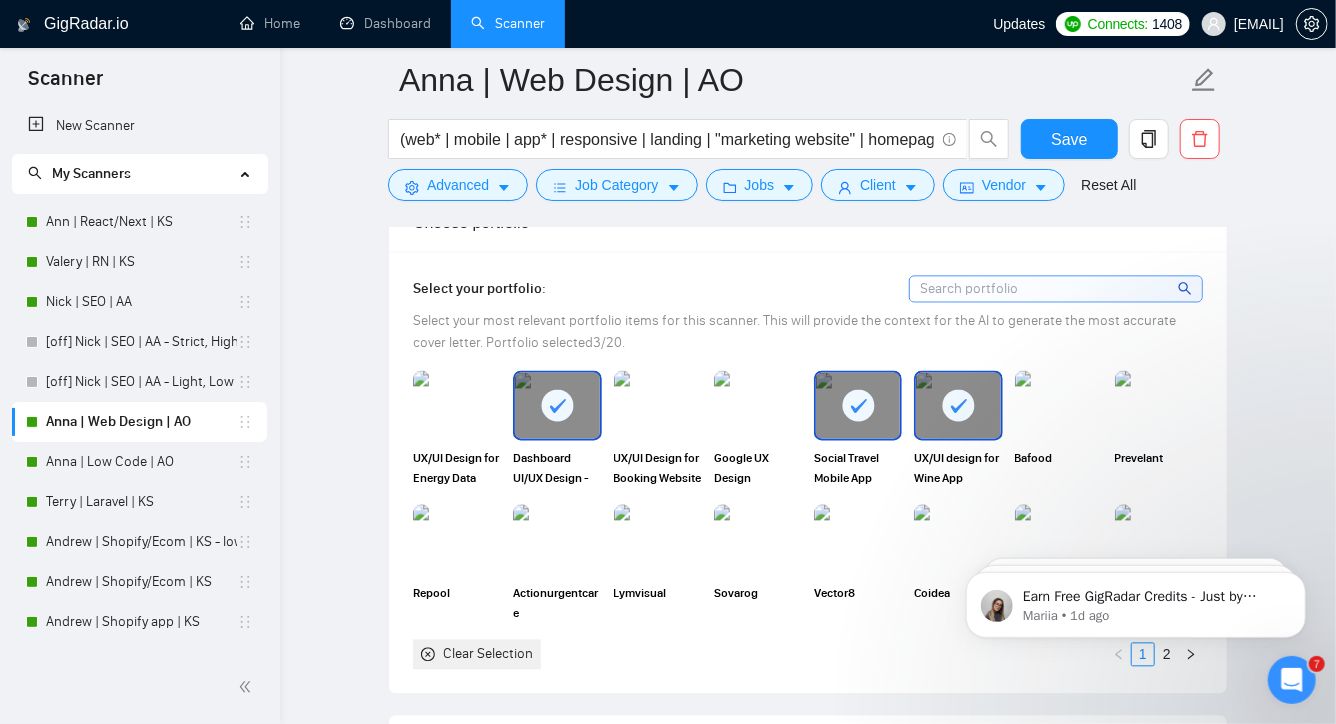 click on "Select your portfolio: Select your most relevant portfolio items for this scanner. This will provide the context for the AI to generate the most accurate cover letter. Portfolio selected  3 /20. UX/UI Design for Energy Data Dashboard Dashboard UI/UX Design - AI-Powered Meeting Scheduler UX/UI Design for Booking Website Google UX Design Certification Social Travel Mobile App UI/UX Design UX/UI design for Wine App Bafood Prevelant Repool Actionurgentcare Lymvisual Sovarog Vector8 Coidea Homery Bezzknees Clear Selection 1 2" at bounding box center [808, 473] 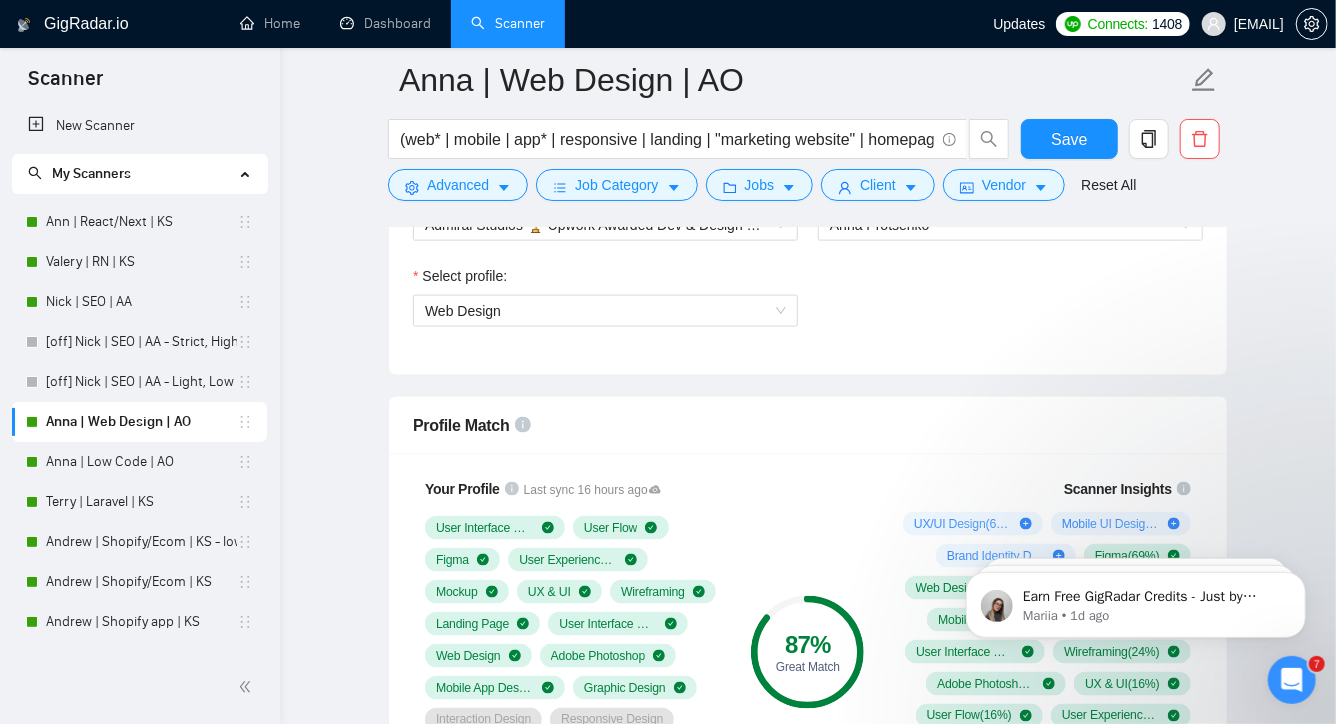 scroll, scrollTop: 951, scrollLeft: 0, axis: vertical 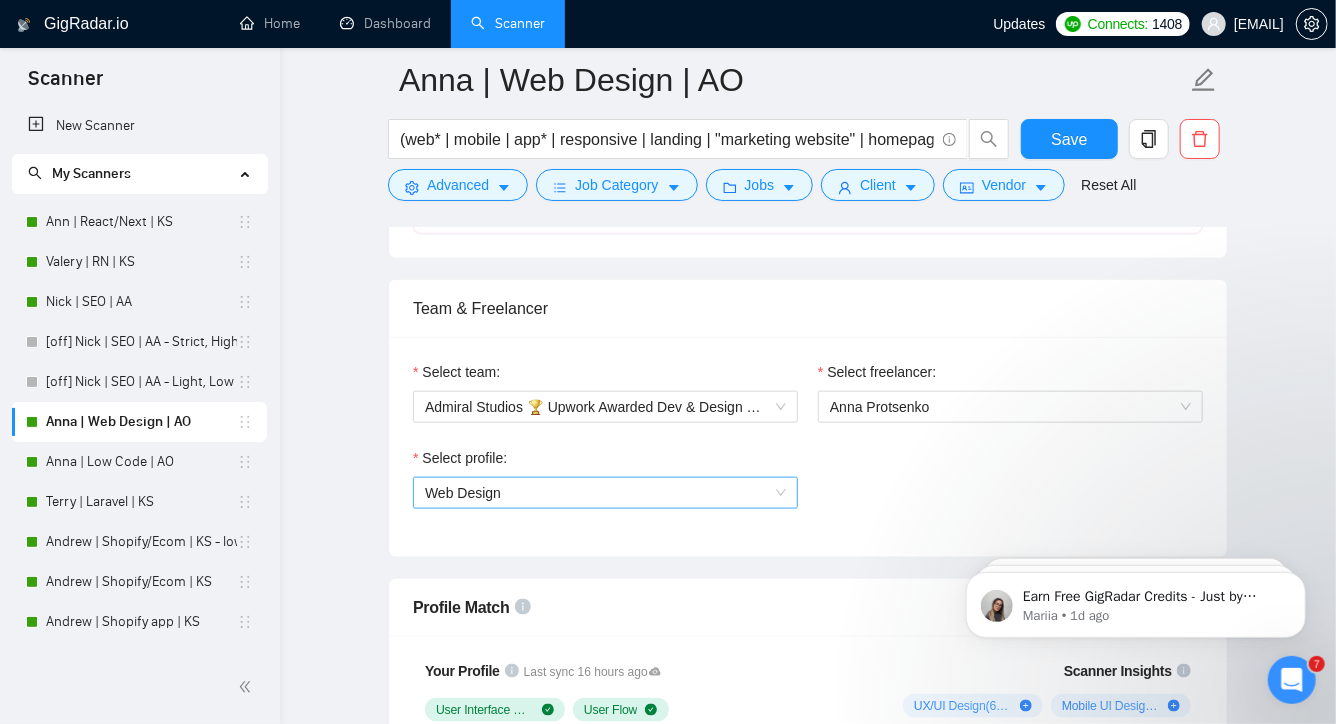 click on "Web Design" at bounding box center [605, 493] 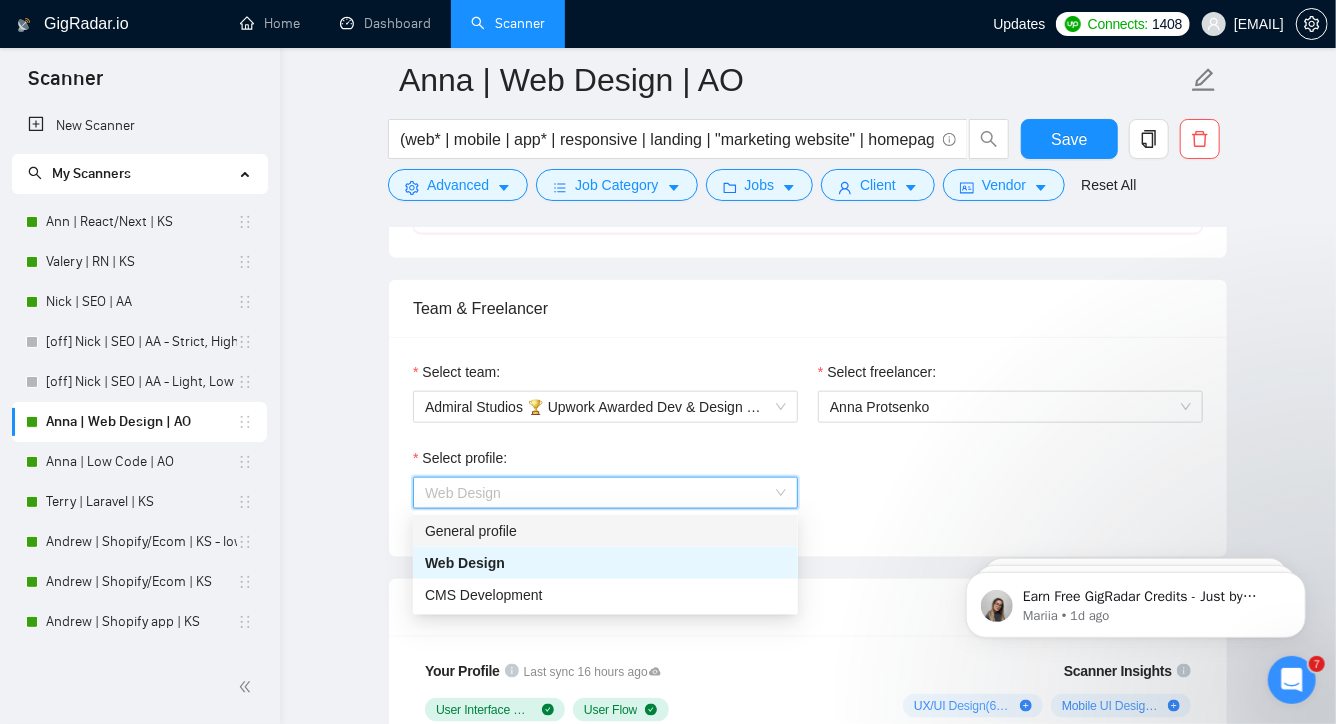 click on "General profile" at bounding box center (605, 531) 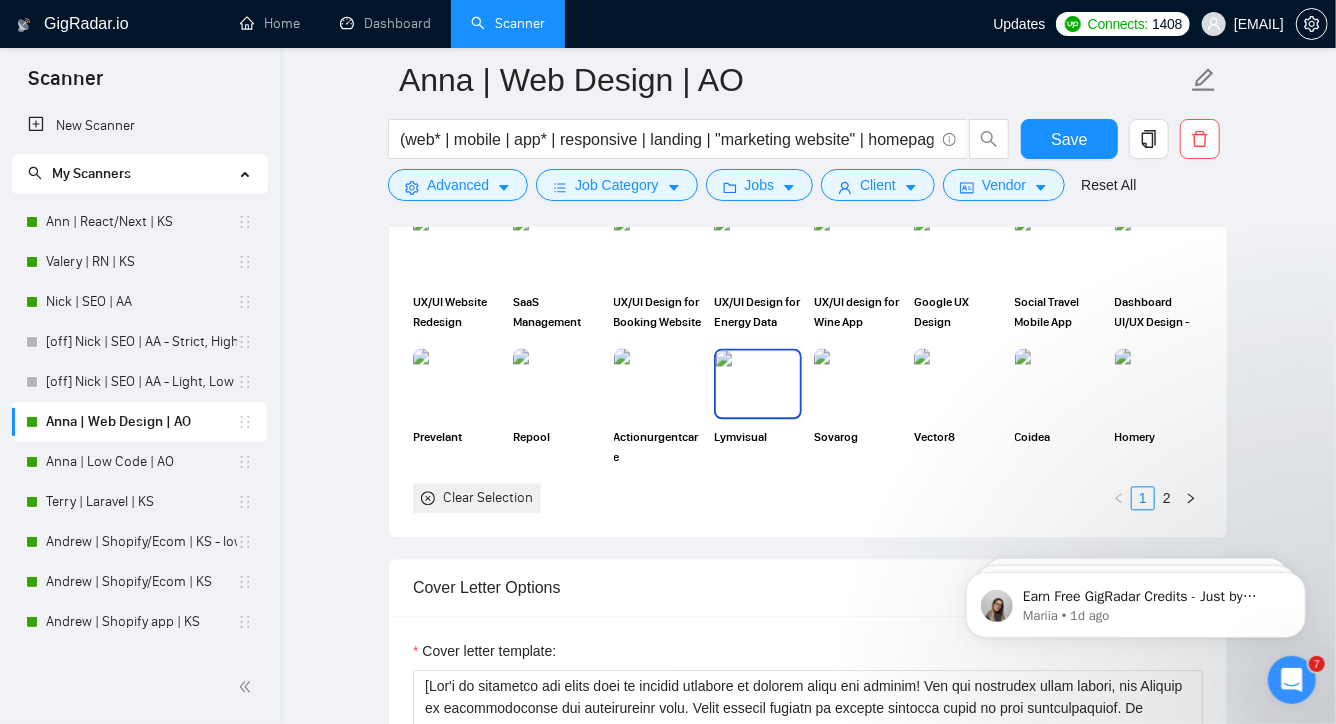 scroll, scrollTop: 1851, scrollLeft: 0, axis: vertical 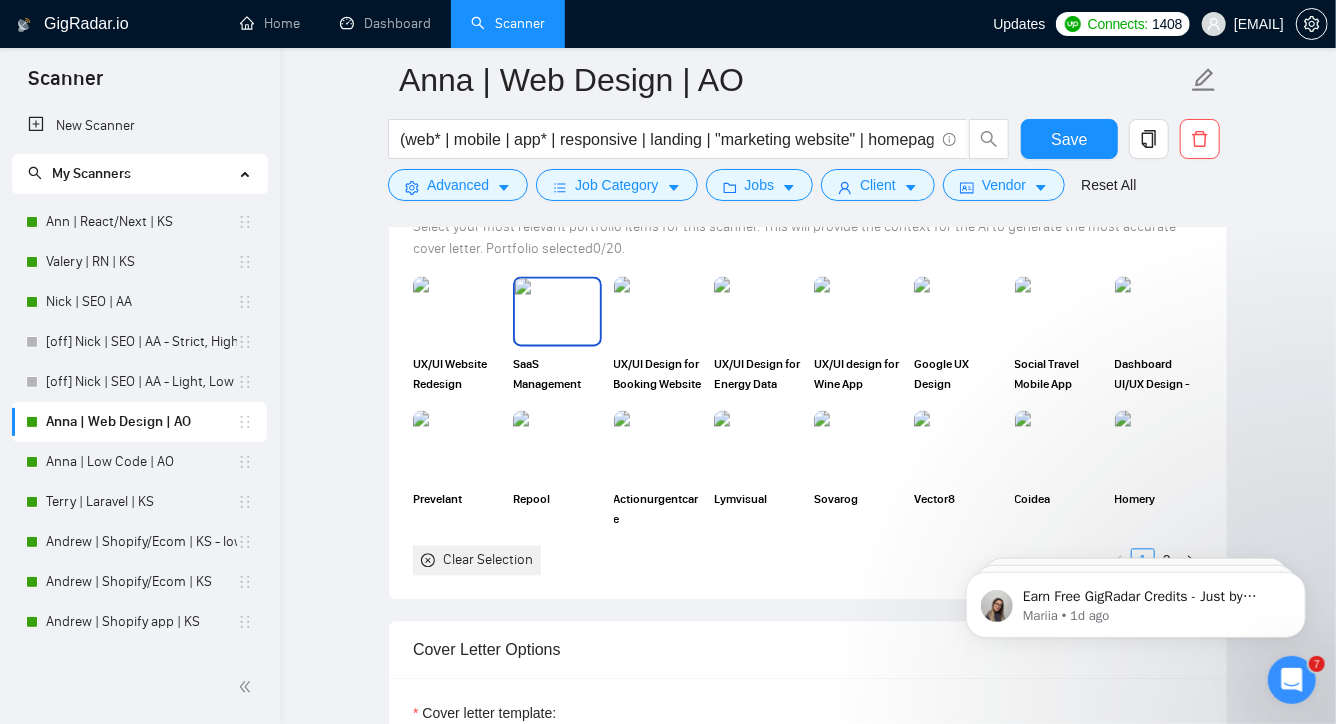 click at bounding box center (557, 311) 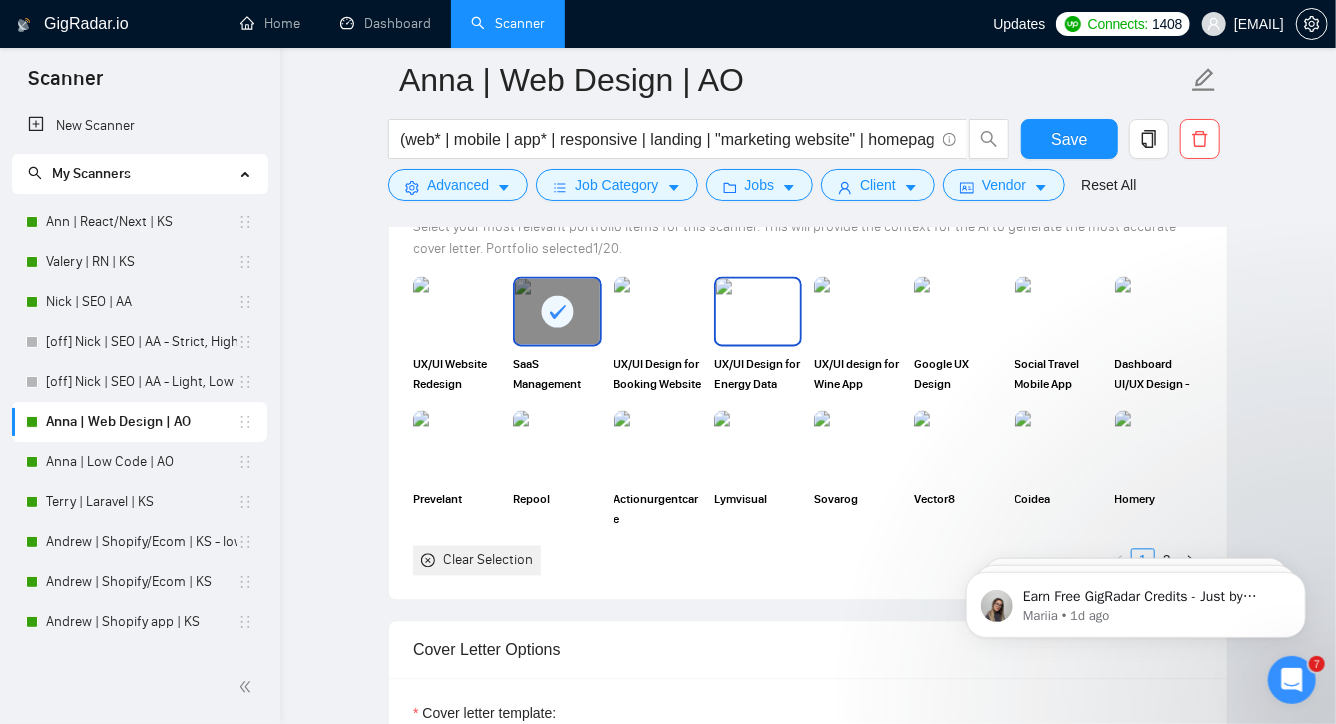 click at bounding box center [758, 311] 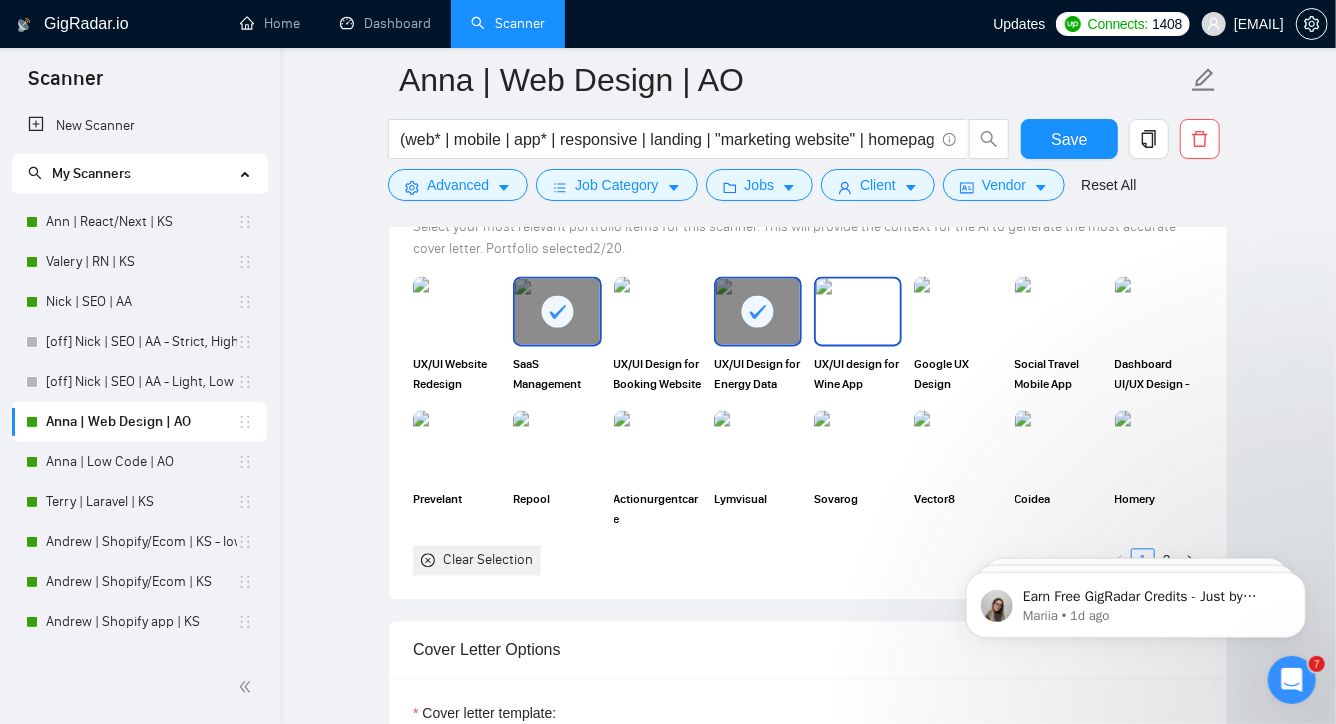 click at bounding box center (858, 311) 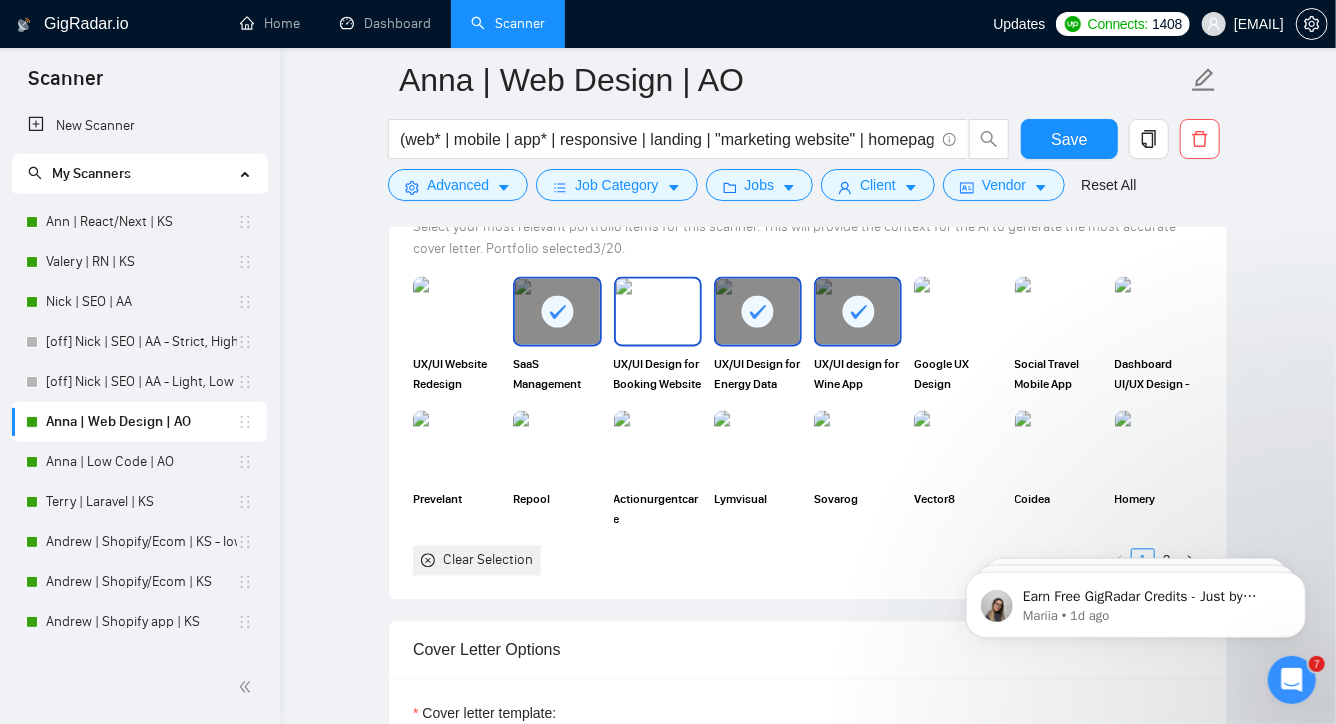 click 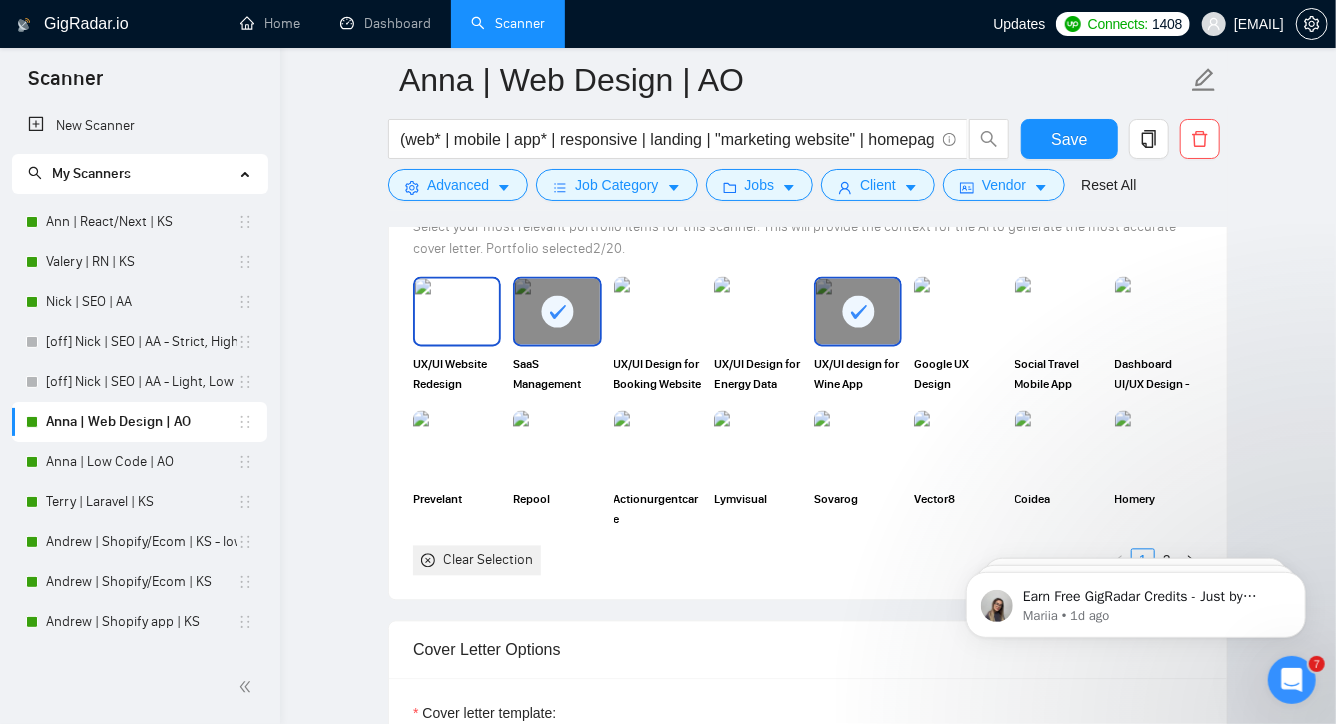 click at bounding box center (457, 311) 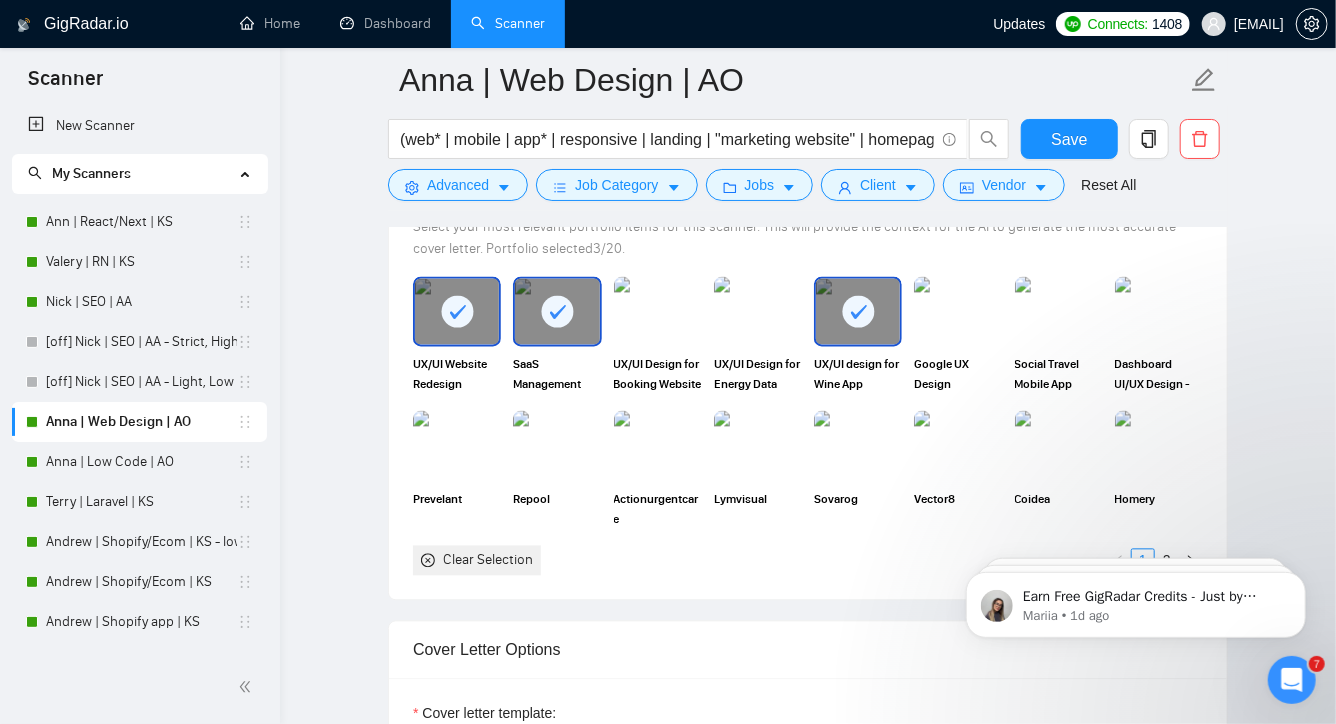 click at bounding box center (858, 311) 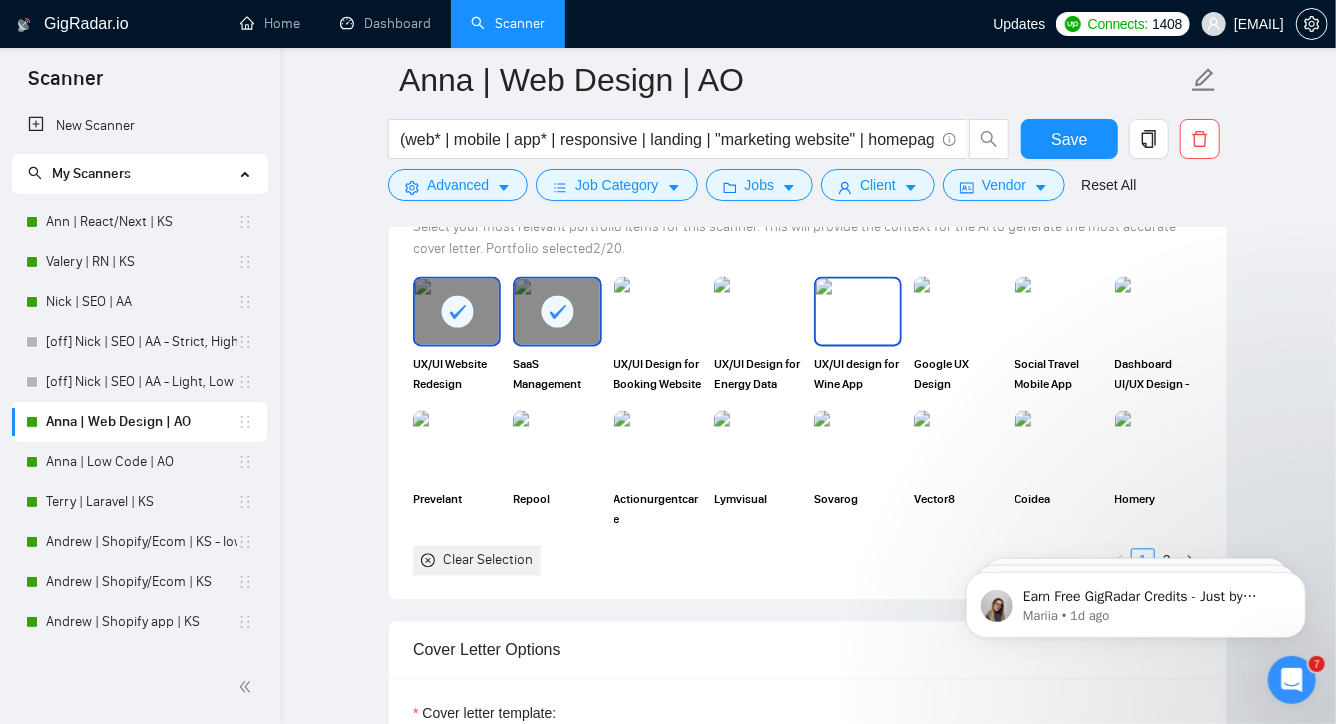 click at bounding box center (858, 311) 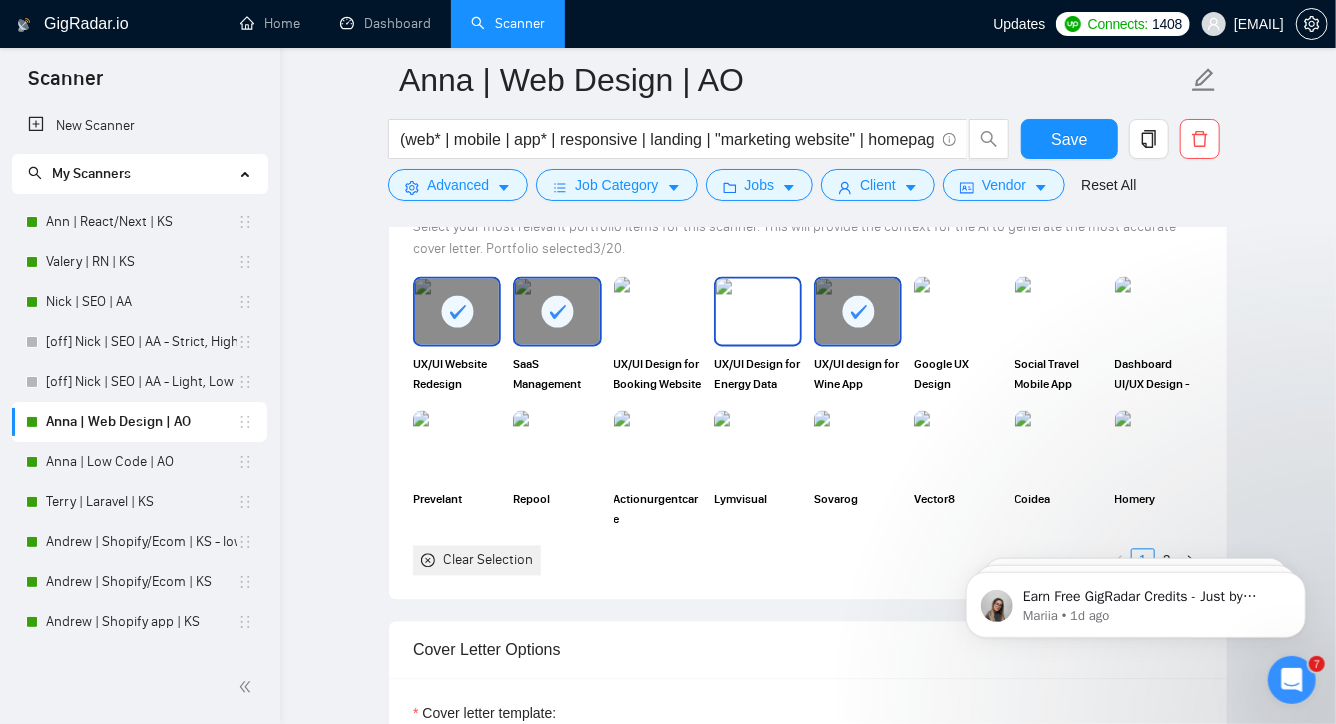 click at bounding box center (758, 311) 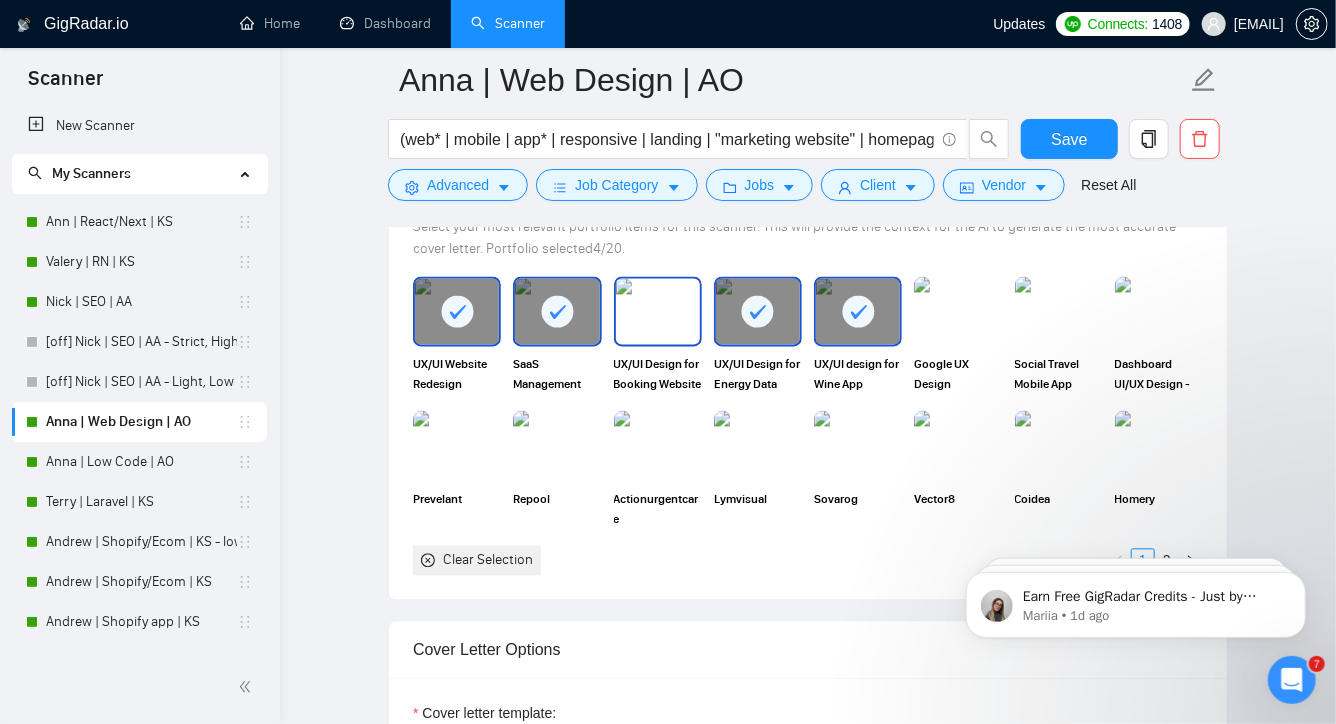 click at bounding box center [658, 311] 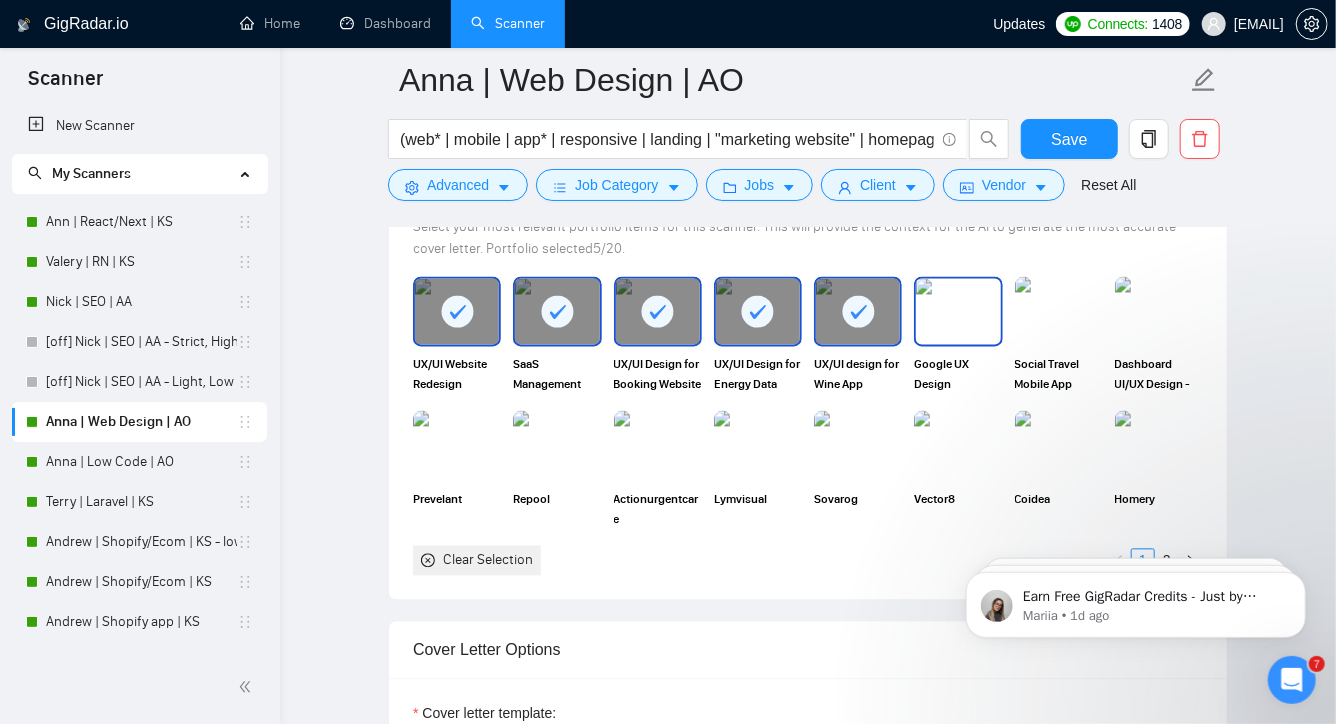click at bounding box center (958, 311) 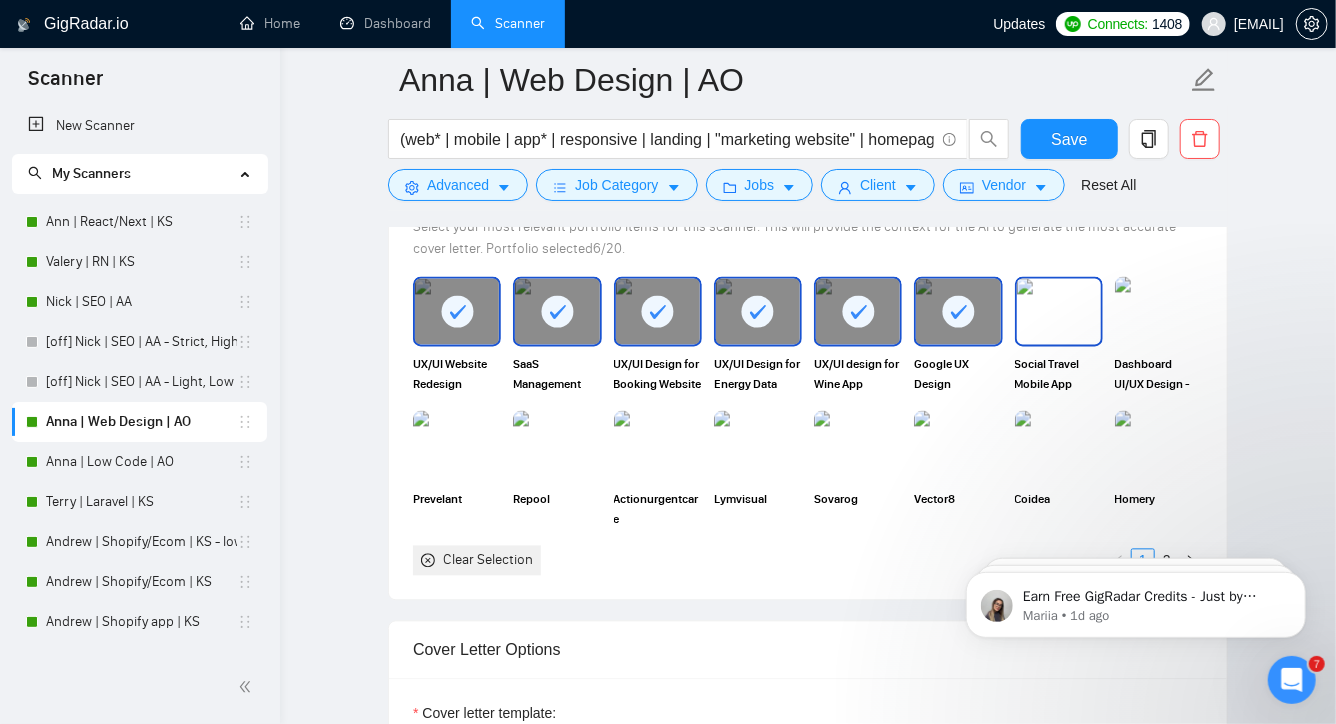 click at bounding box center (1059, 311) 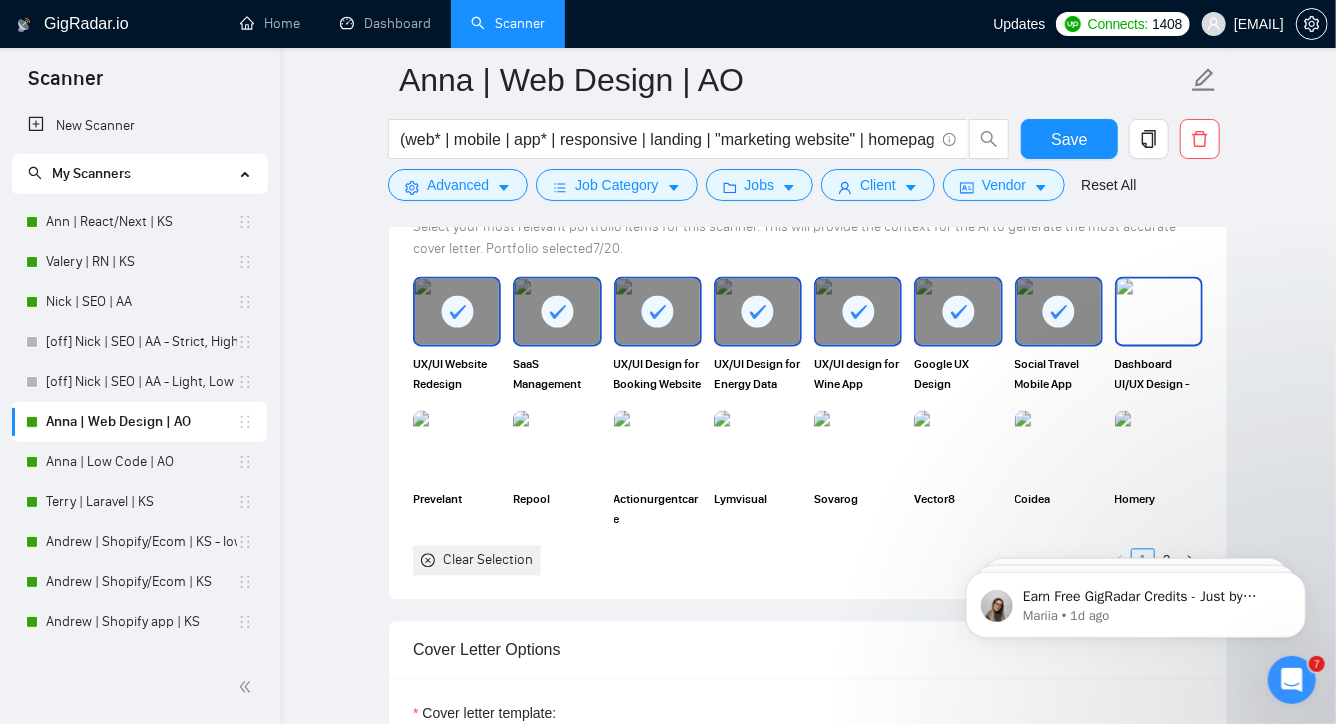 click at bounding box center (1159, 311) 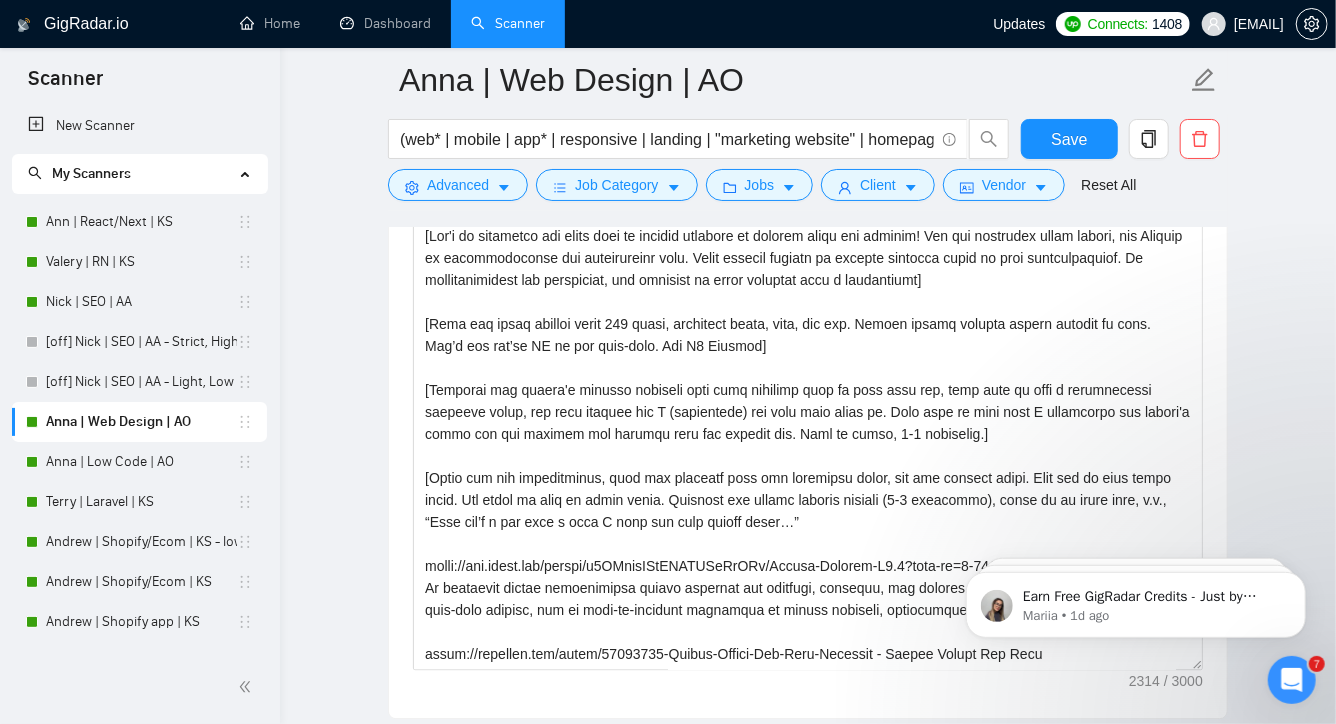 scroll, scrollTop: 2444, scrollLeft: 0, axis: vertical 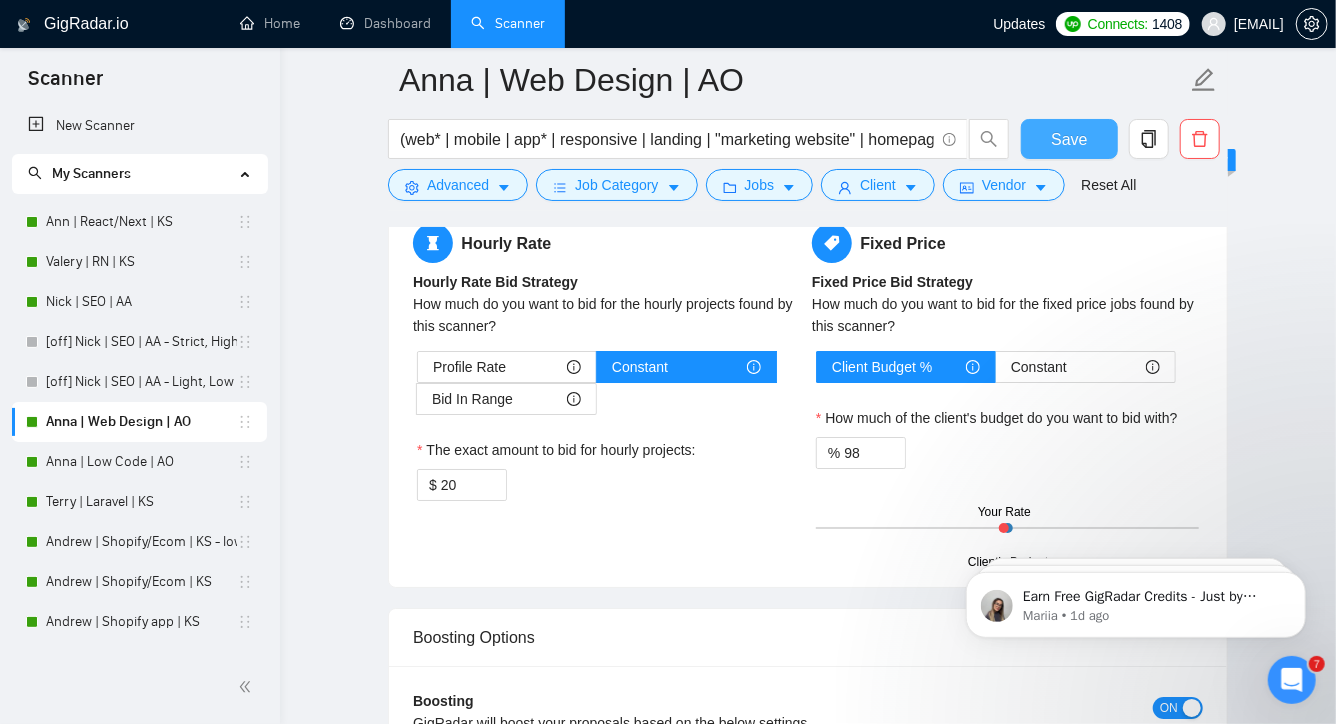 click on "Save" at bounding box center [1069, 139] 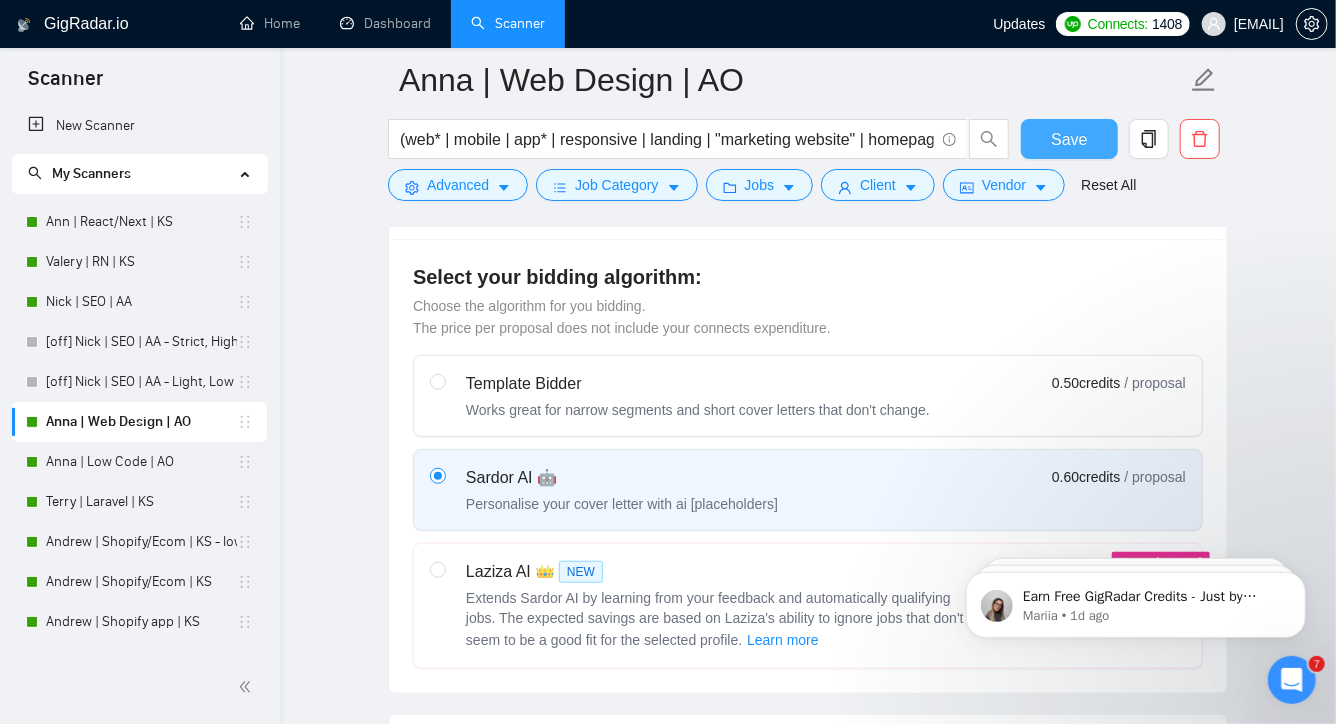 scroll, scrollTop: 0, scrollLeft: 0, axis: both 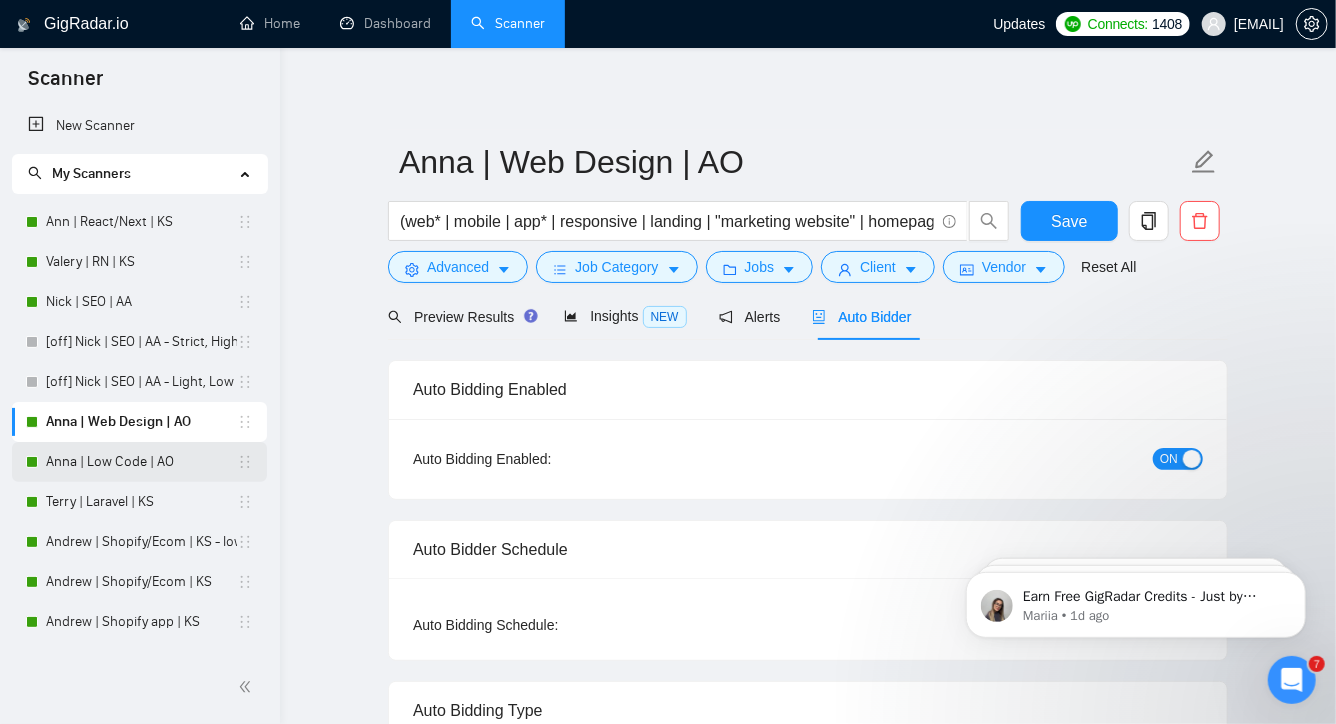 click on "Anna | Low Code | AO" at bounding box center [141, 462] 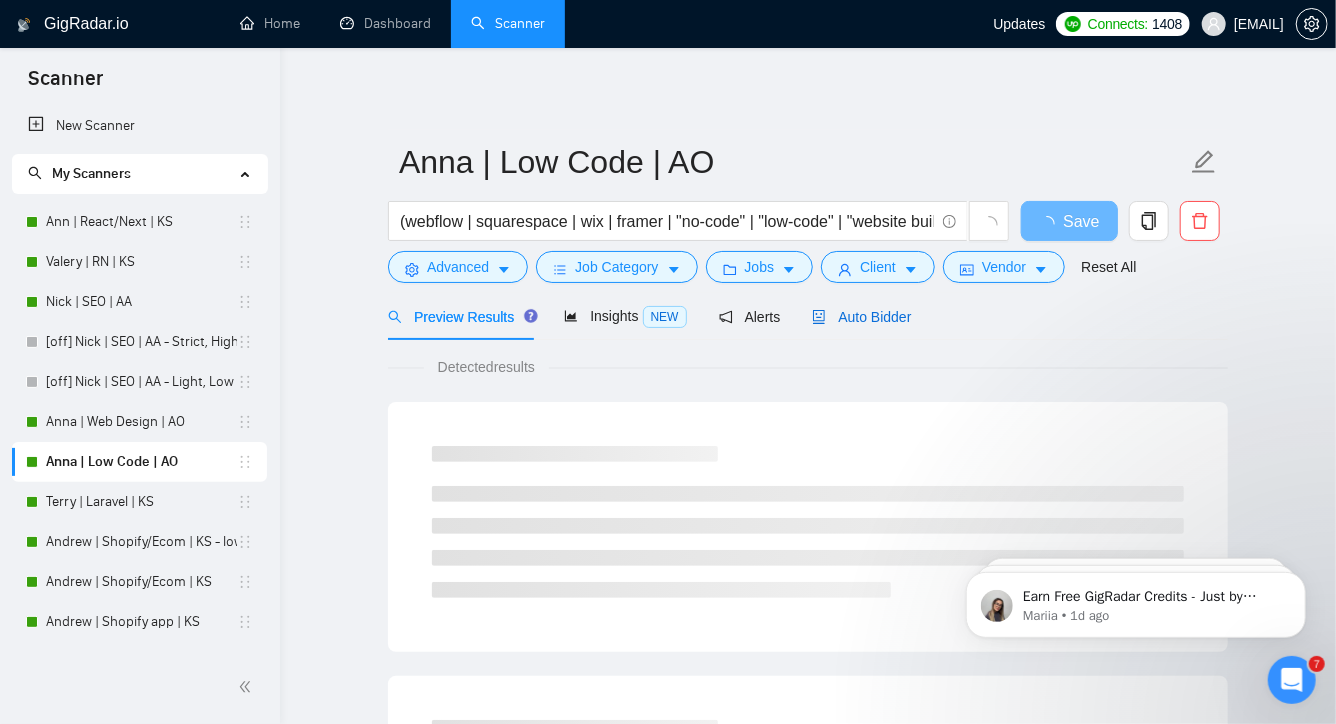 click on "Auto Bidder" at bounding box center (861, 317) 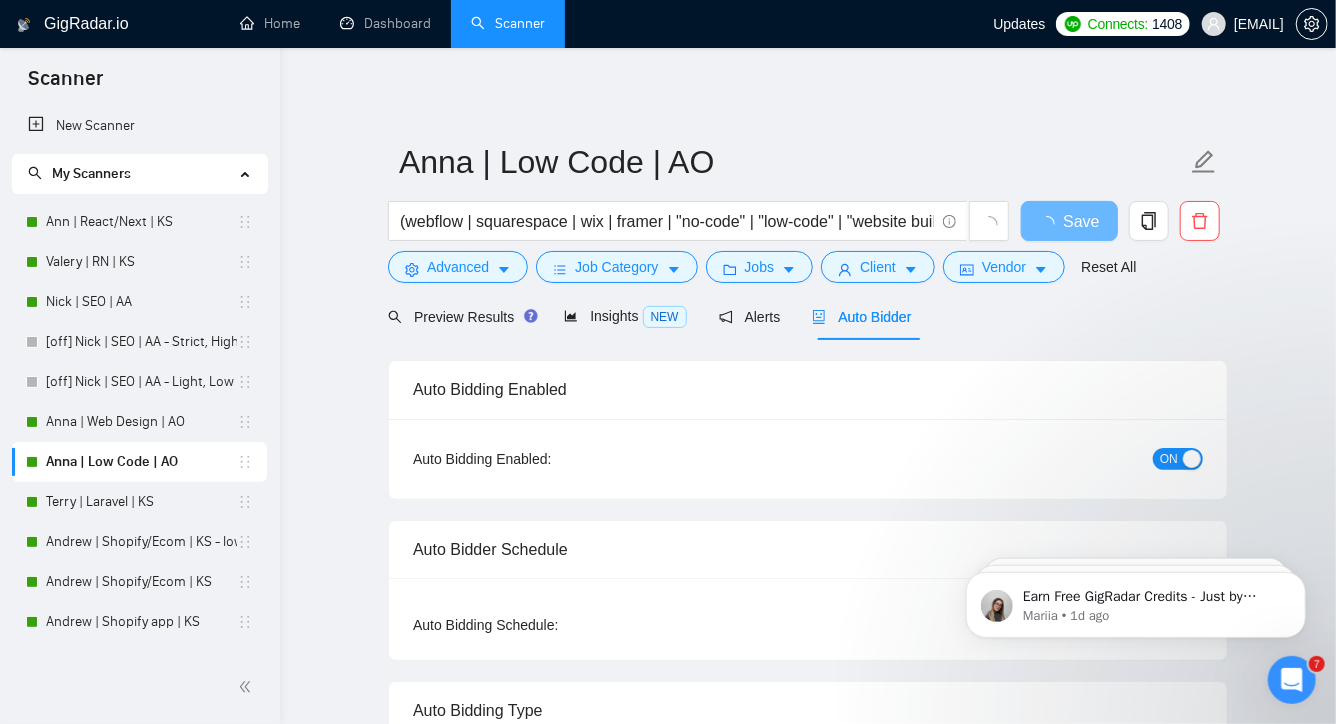 scroll, scrollTop: 0, scrollLeft: 0, axis: both 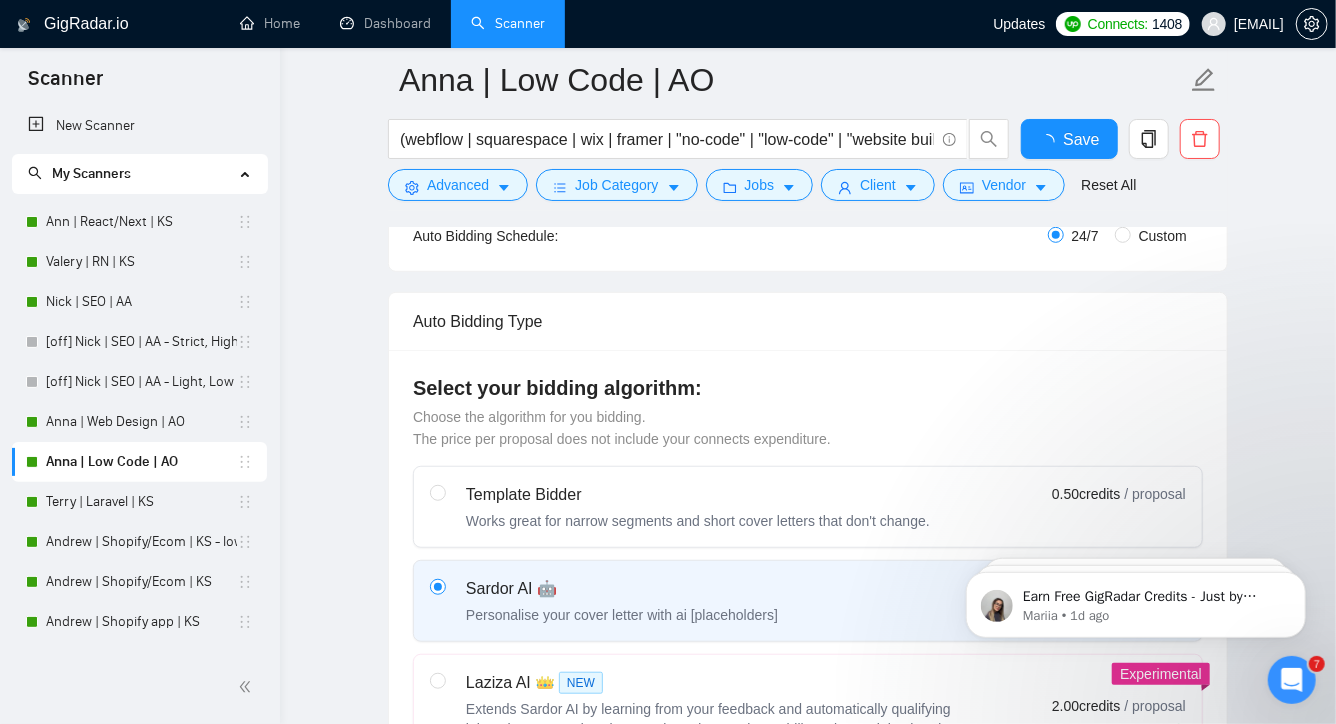 type 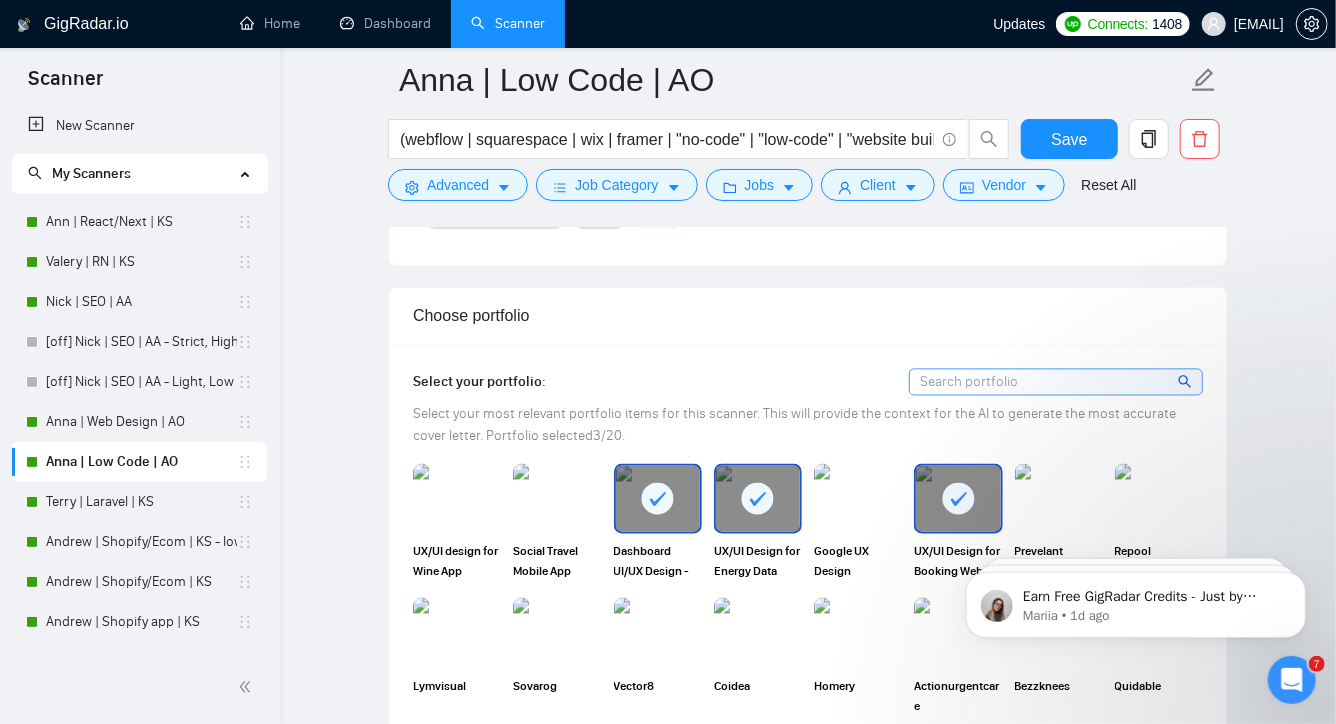 scroll, scrollTop: 1757, scrollLeft: 0, axis: vertical 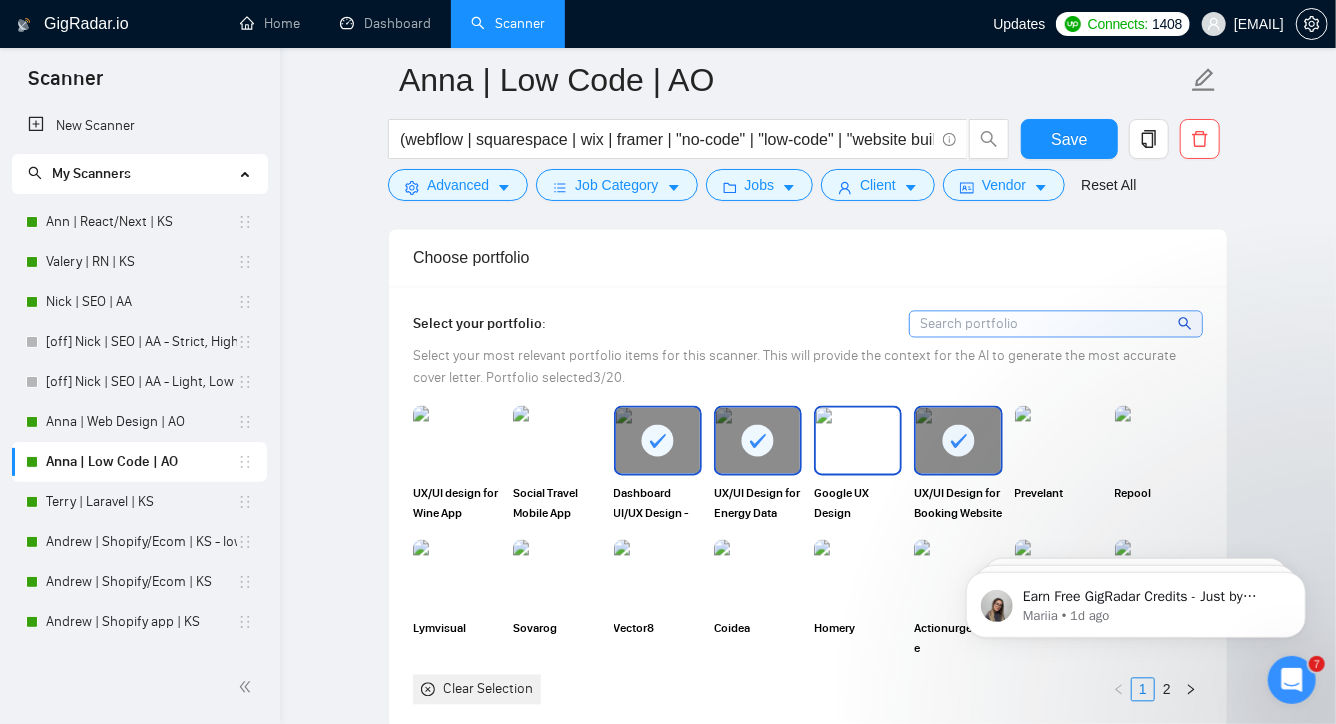 click at bounding box center (858, 441) 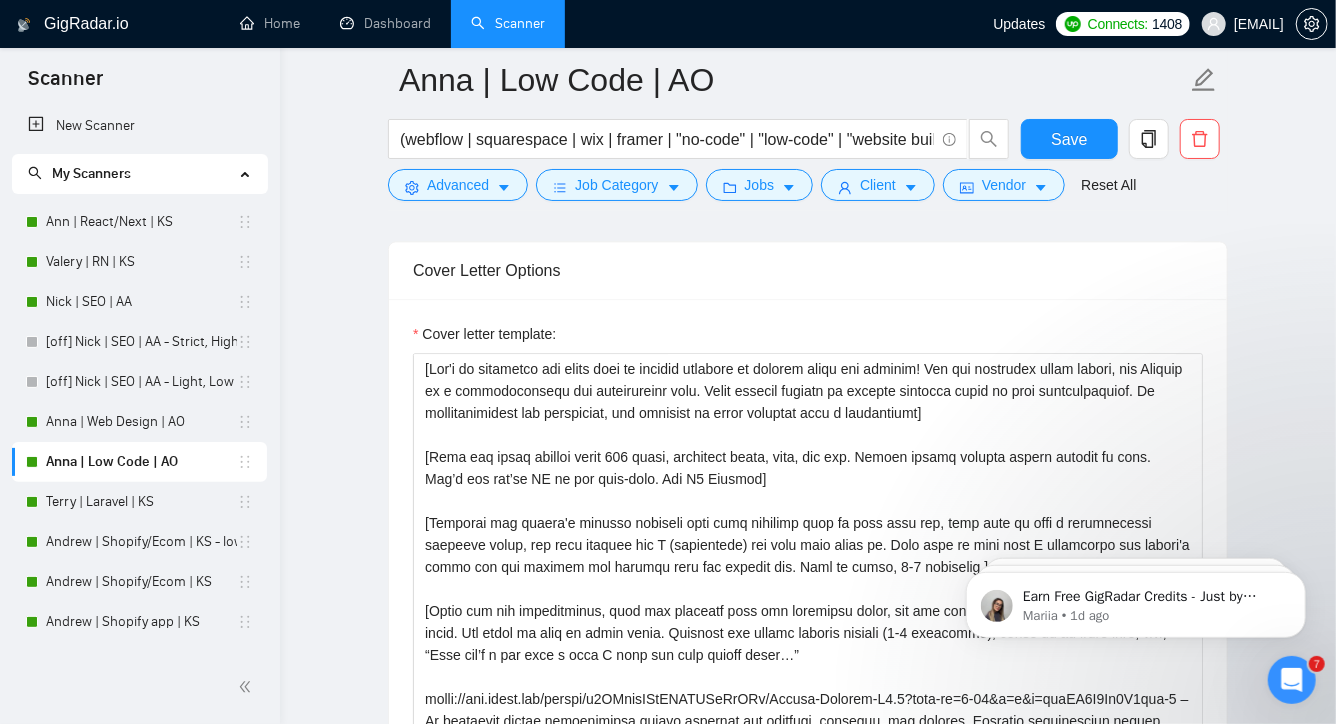 scroll, scrollTop: 2498, scrollLeft: 0, axis: vertical 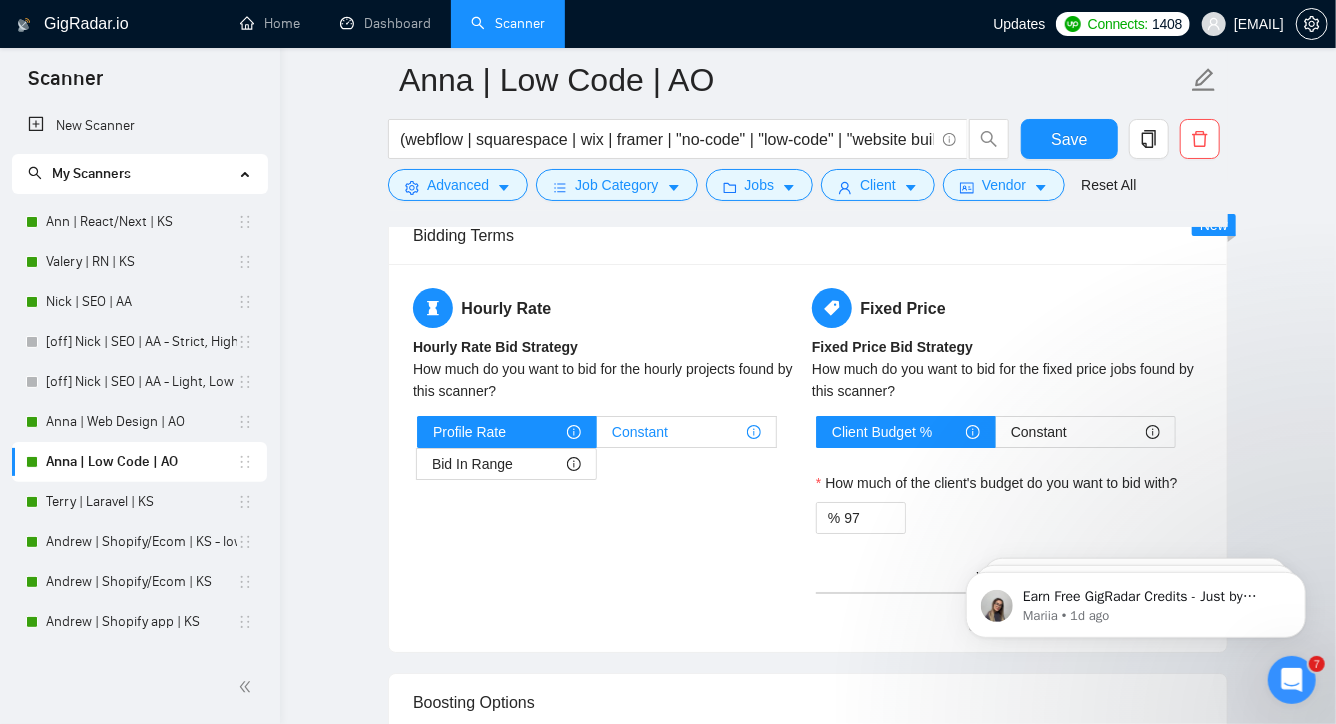 click on "Constant" at bounding box center (686, 432) 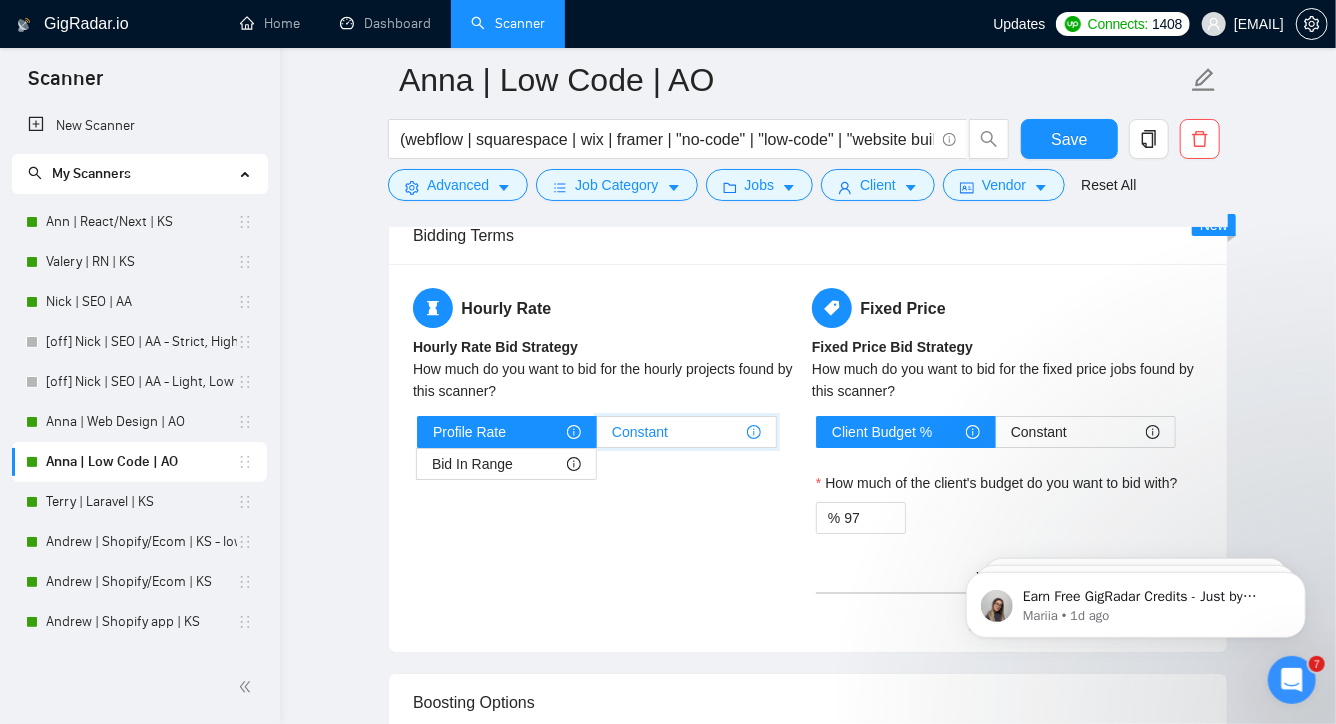 click on "Constant" at bounding box center (597, 437) 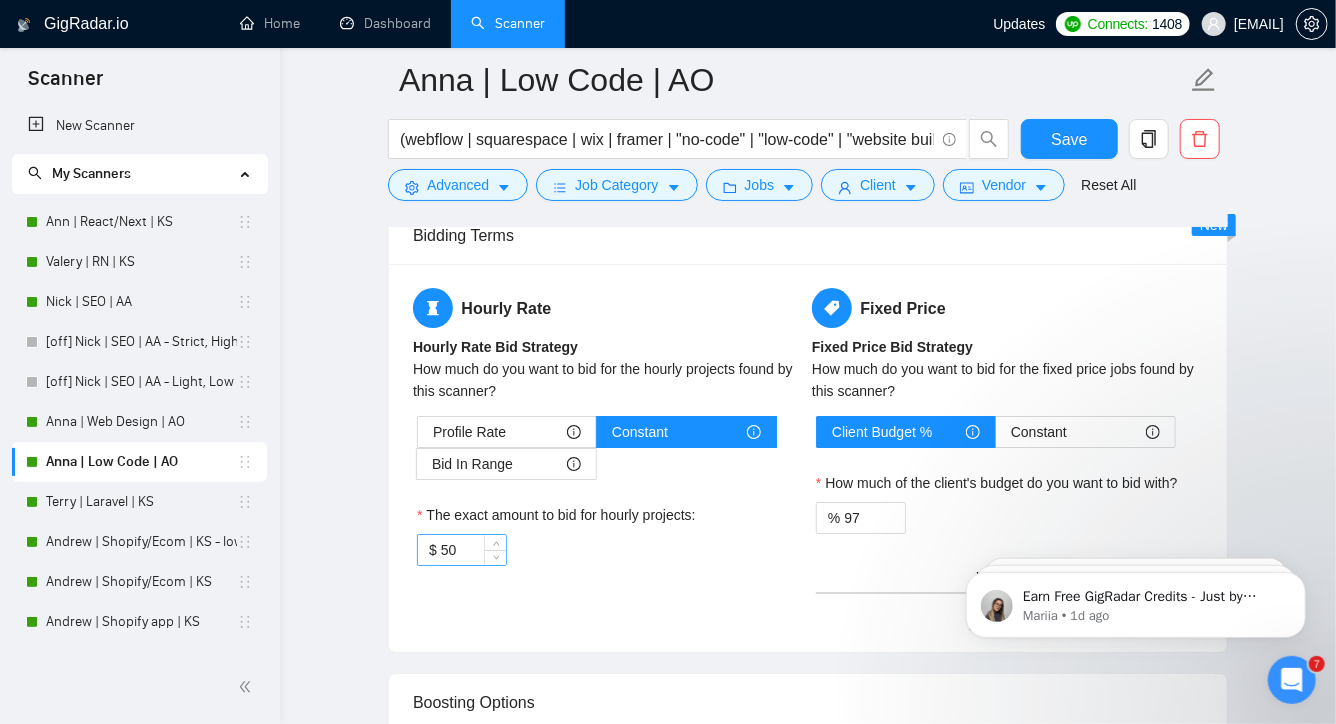 click on "50" at bounding box center (473, 550) 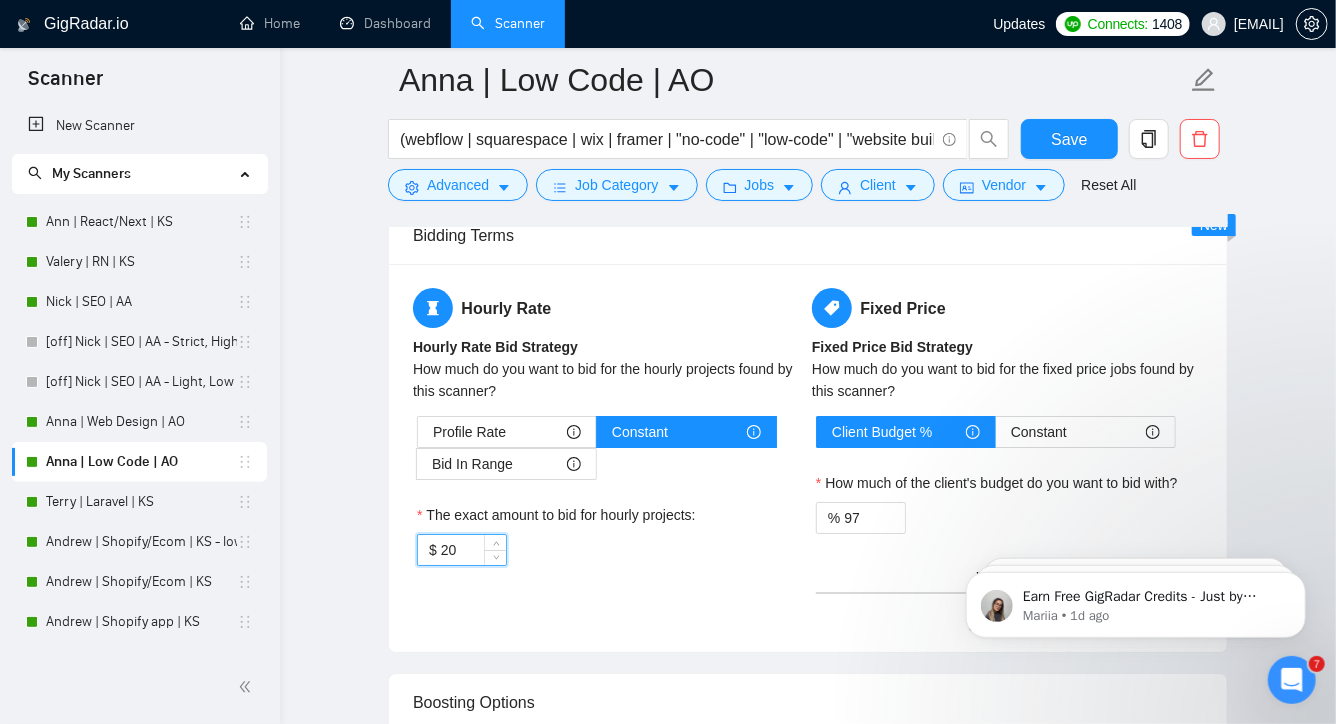 type on "20" 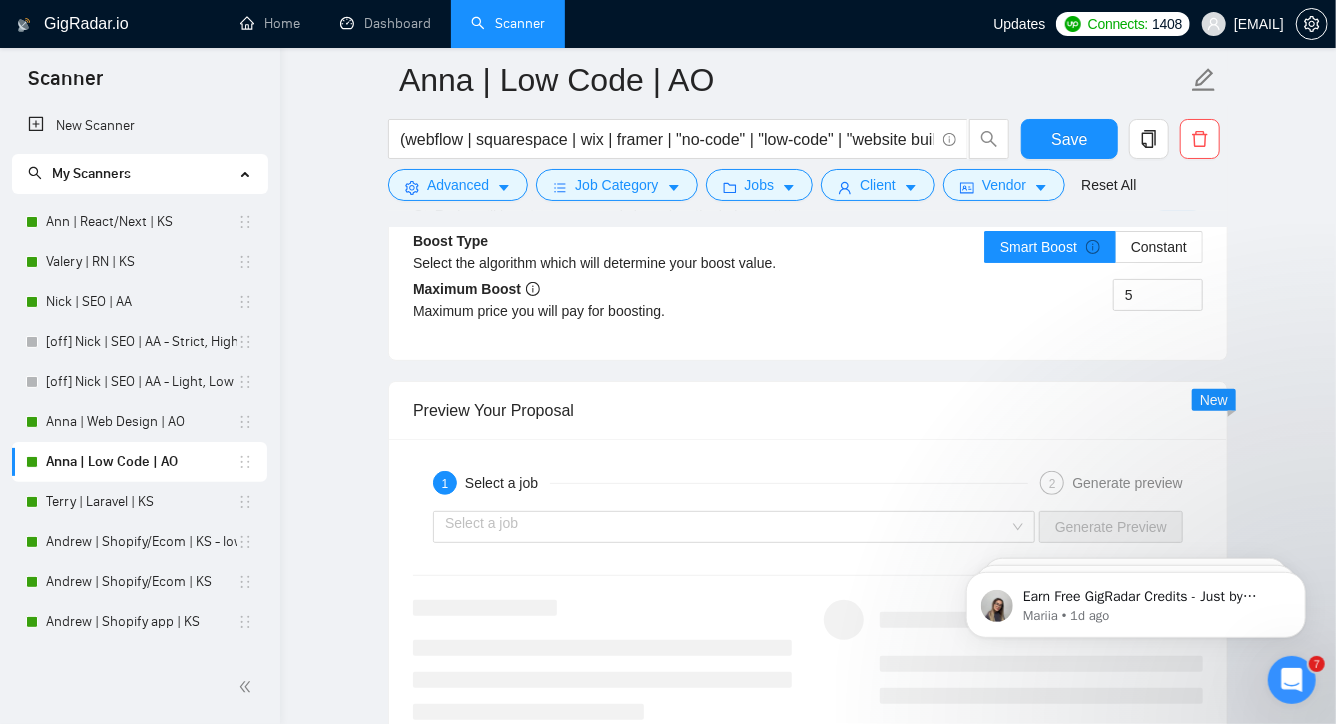 scroll, scrollTop: 3810, scrollLeft: 0, axis: vertical 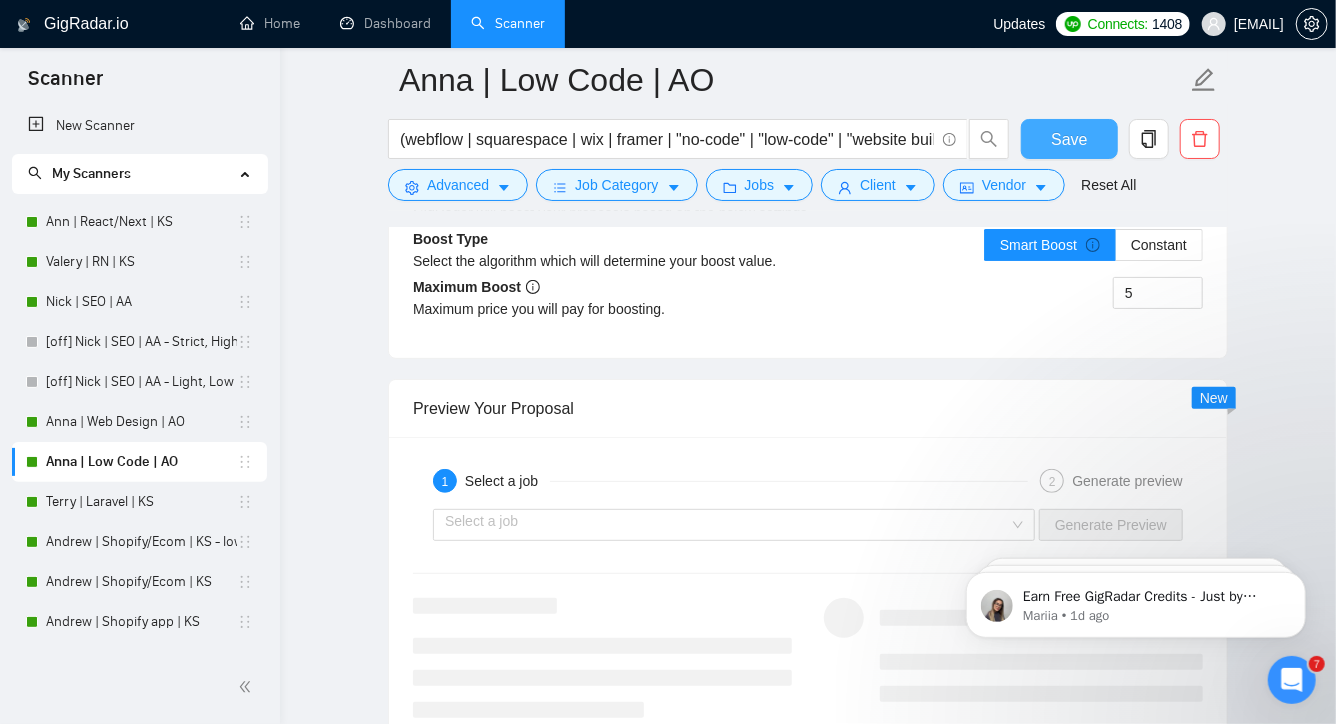 click on "Save" at bounding box center (1069, 139) 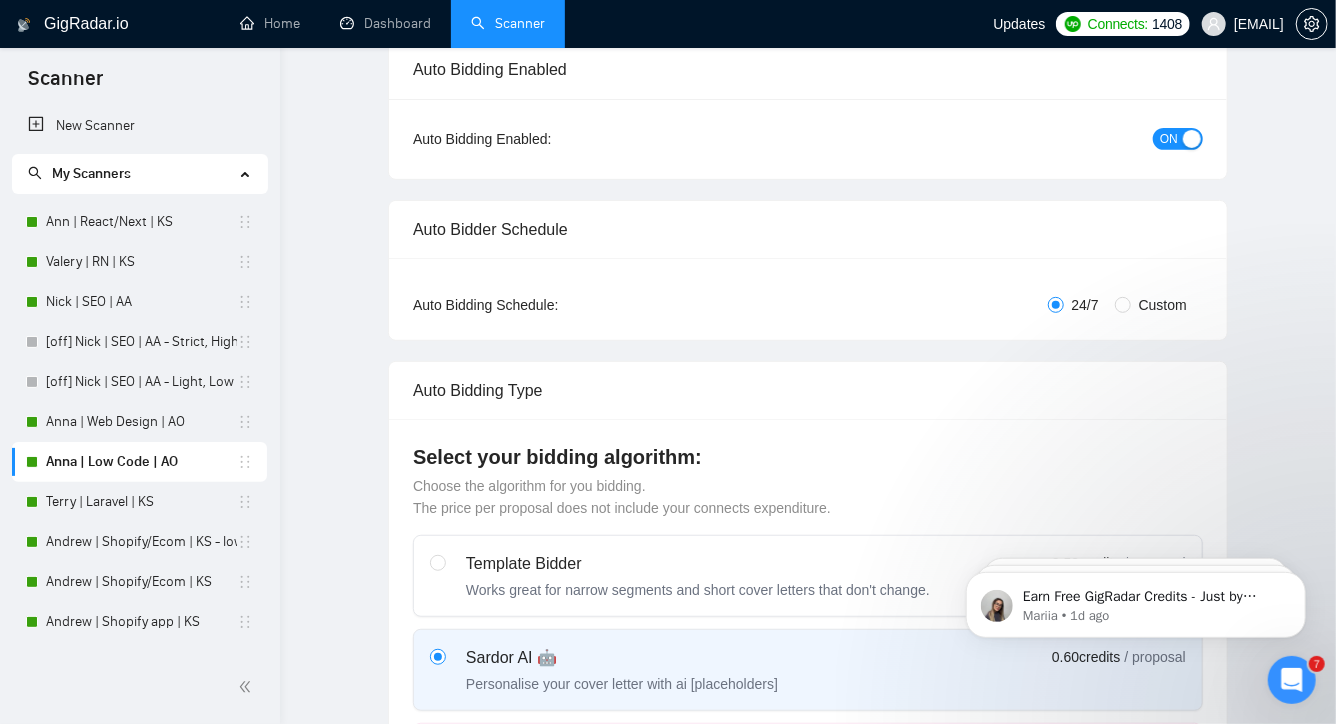 scroll, scrollTop: 0, scrollLeft: 0, axis: both 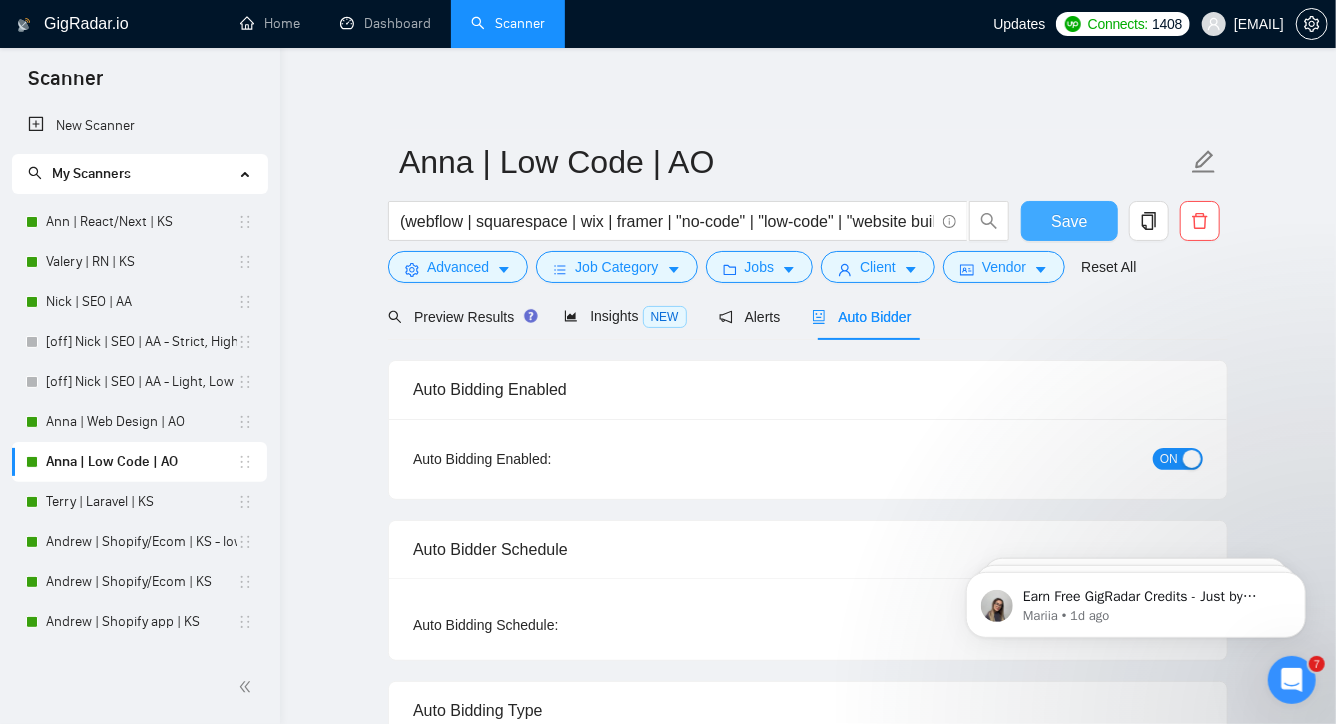 type 